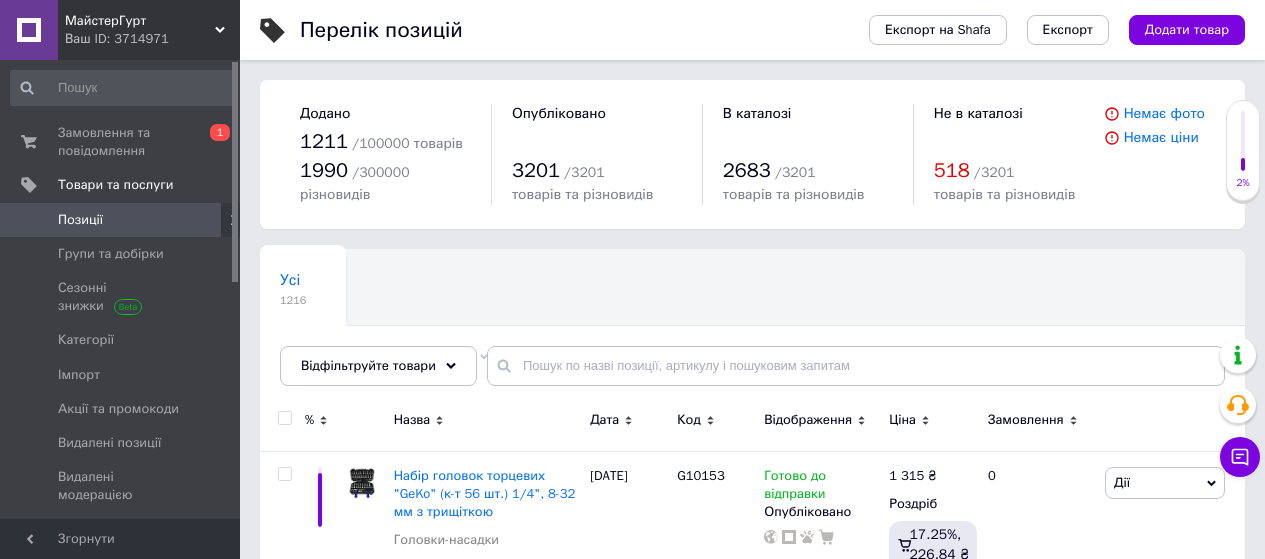scroll, scrollTop: 0, scrollLeft: 0, axis: both 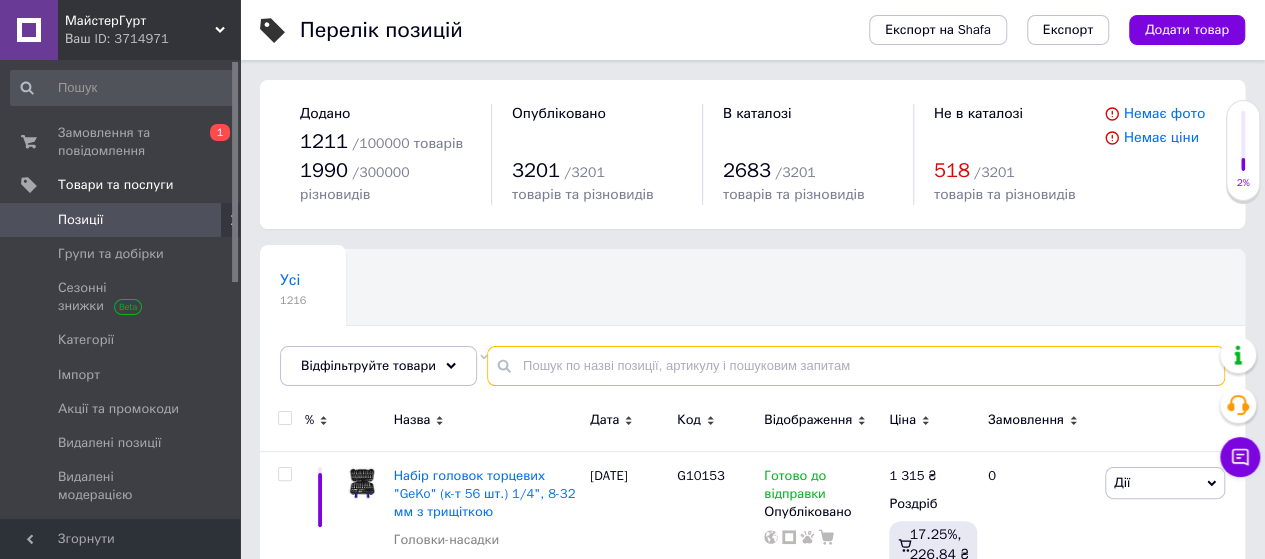 click at bounding box center (856, 366) 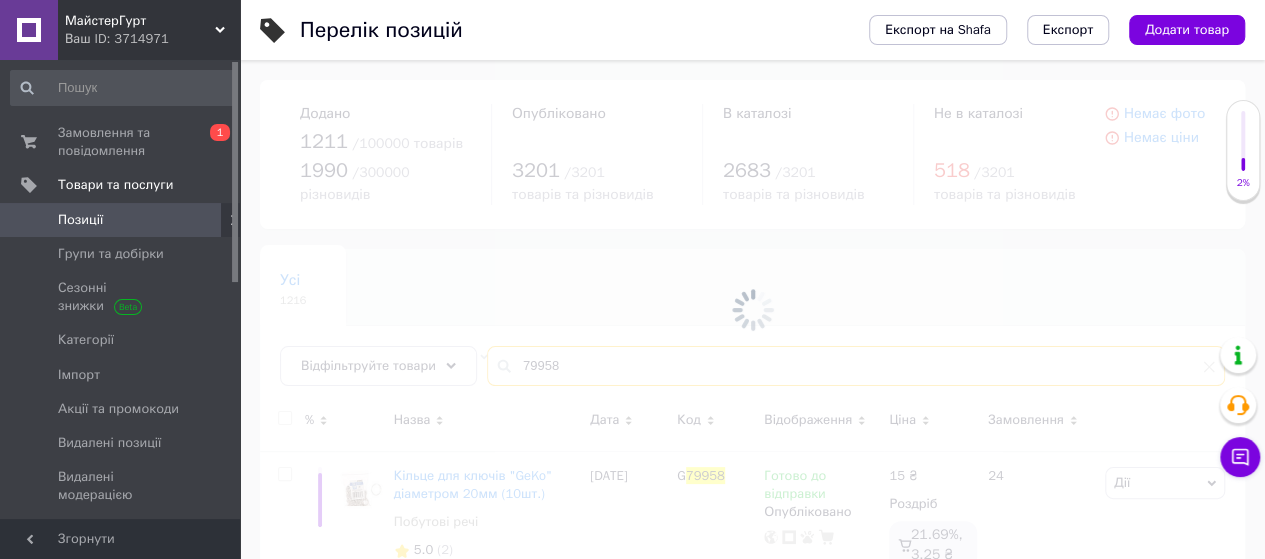 type on "79958" 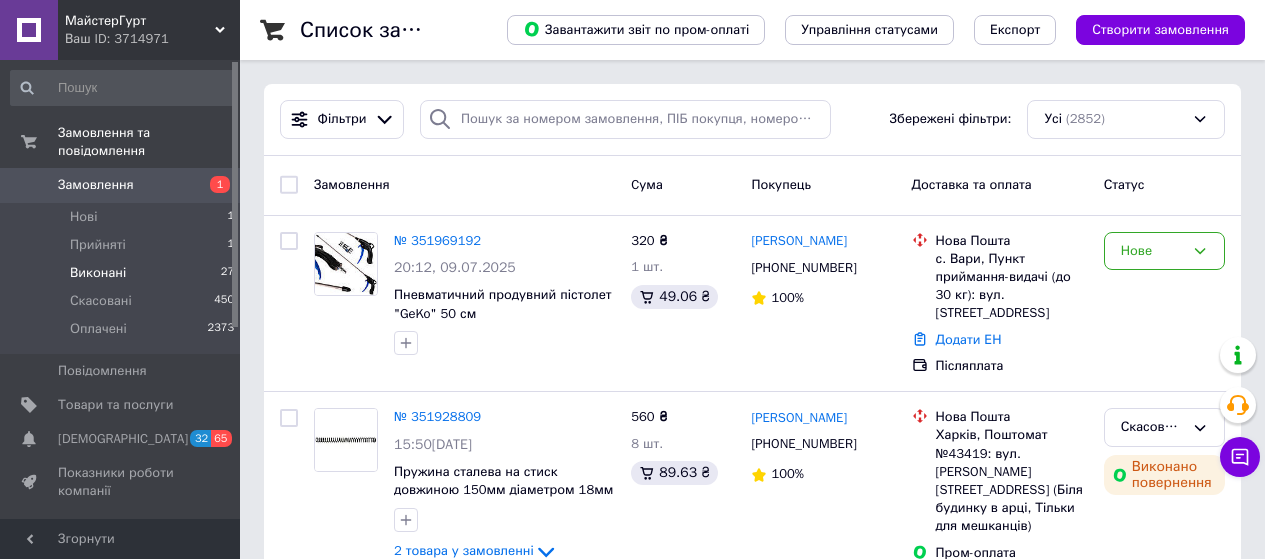 scroll, scrollTop: 0, scrollLeft: 0, axis: both 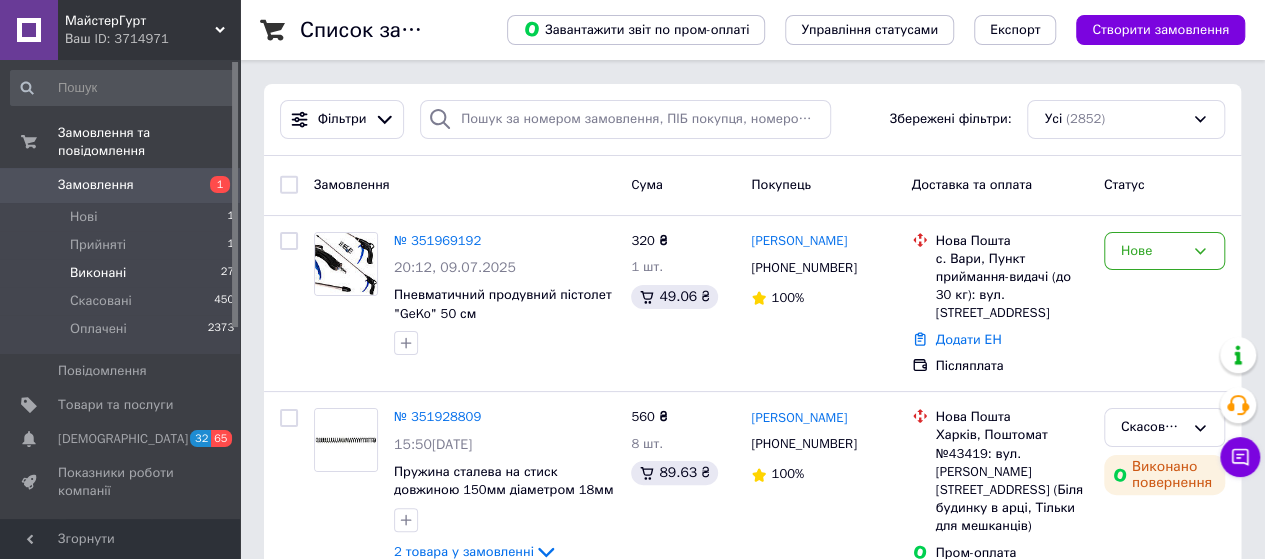 click on "Виконані" at bounding box center [98, 273] 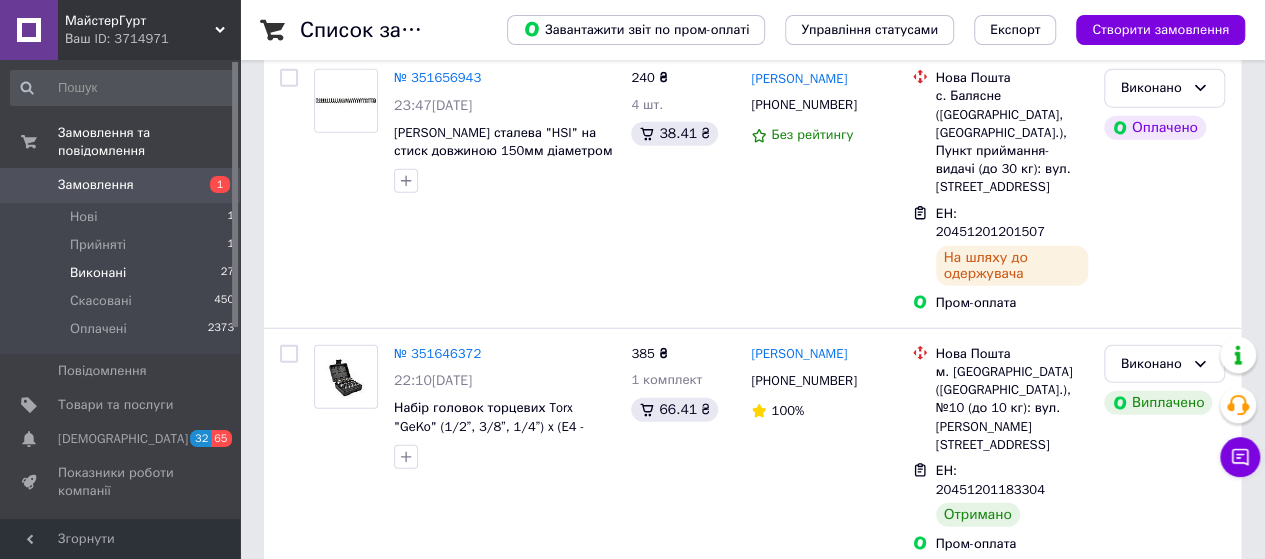 scroll, scrollTop: 4094, scrollLeft: 0, axis: vertical 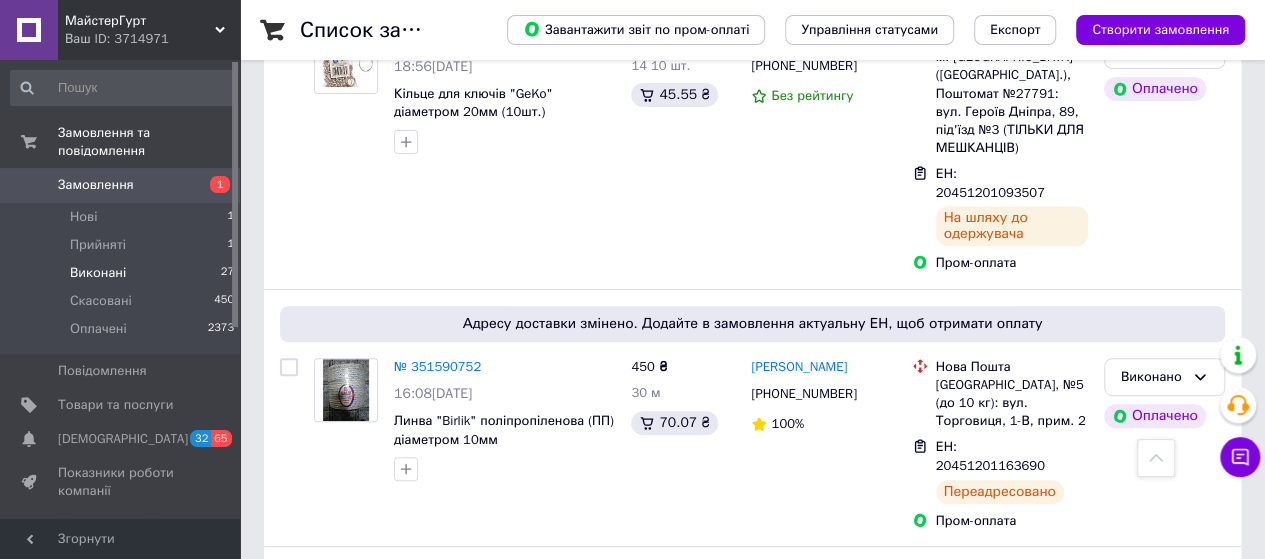click on "2" at bounding box center [327, 1092] 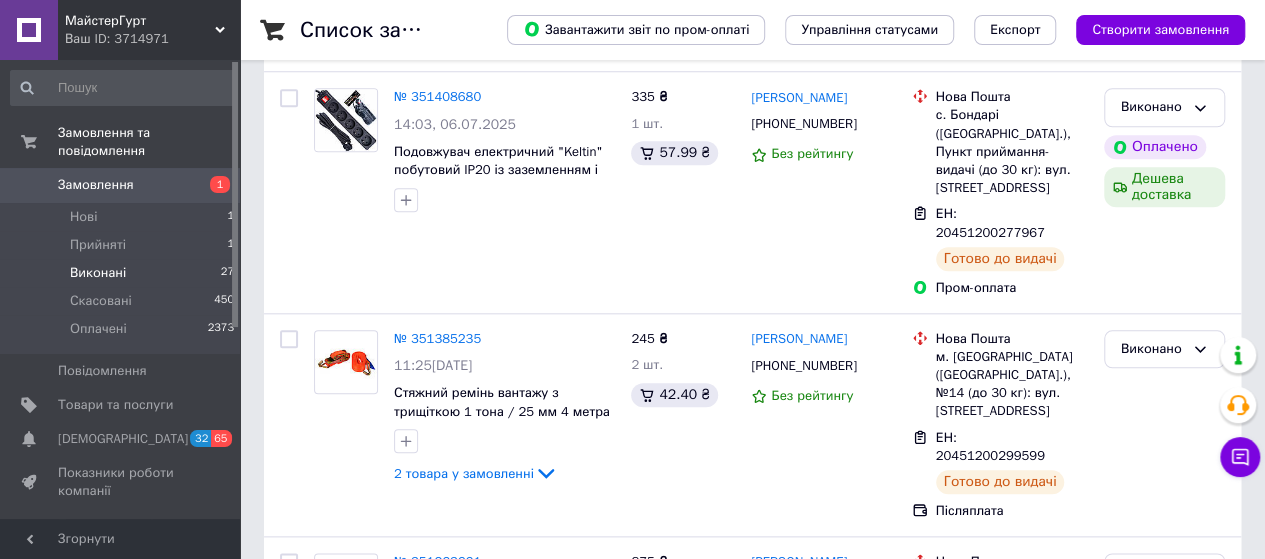 scroll, scrollTop: 1240, scrollLeft: 0, axis: vertical 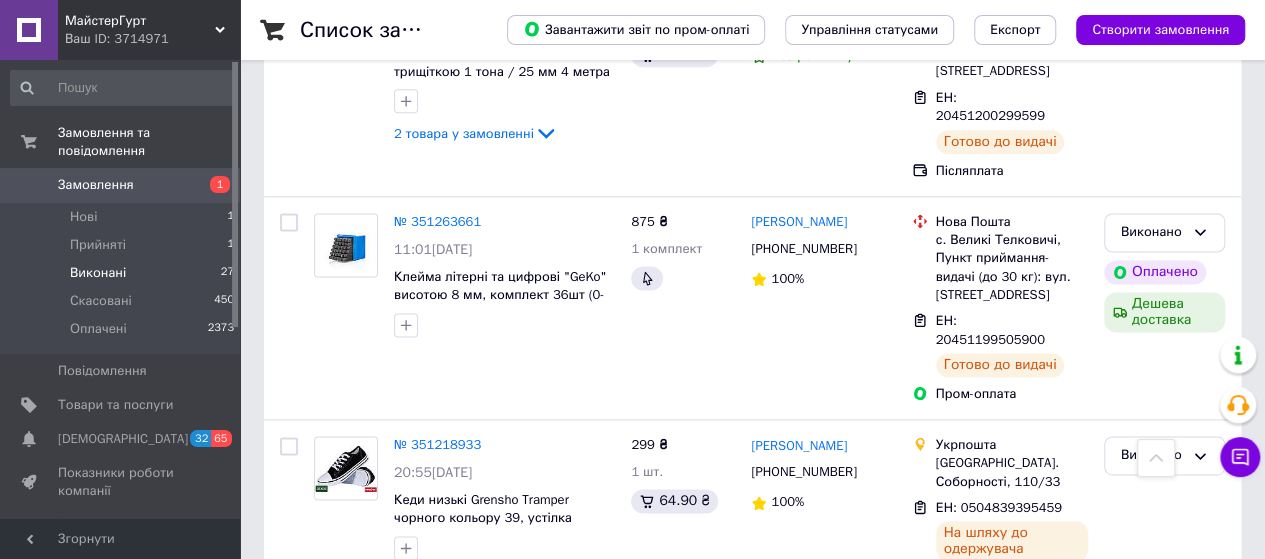 click on "1" at bounding box center [404, 649] 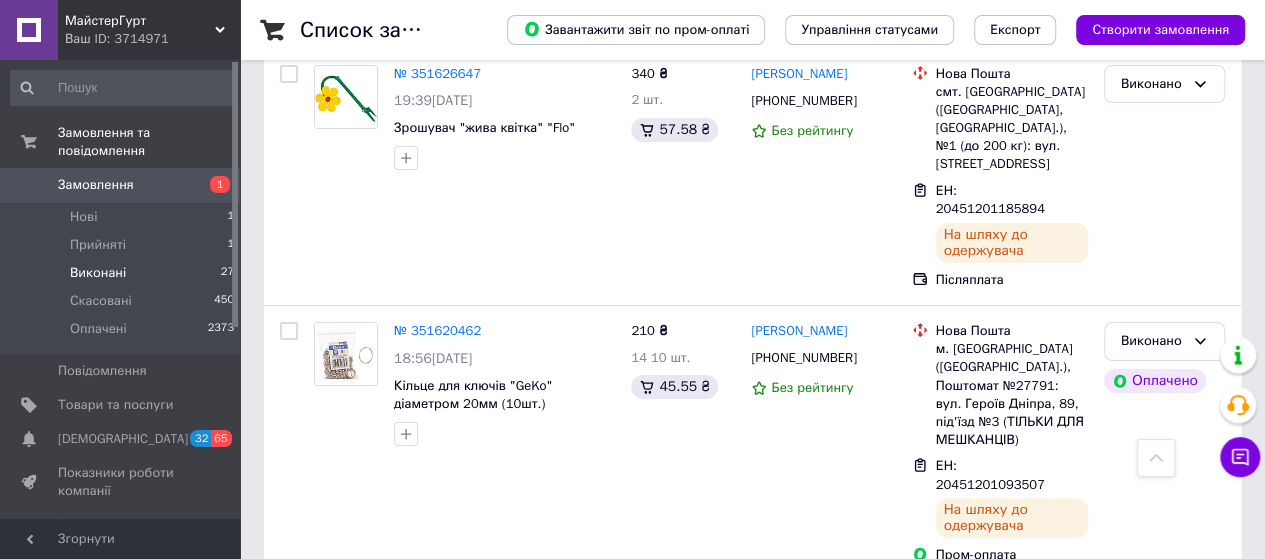 scroll, scrollTop: 4000, scrollLeft: 0, axis: vertical 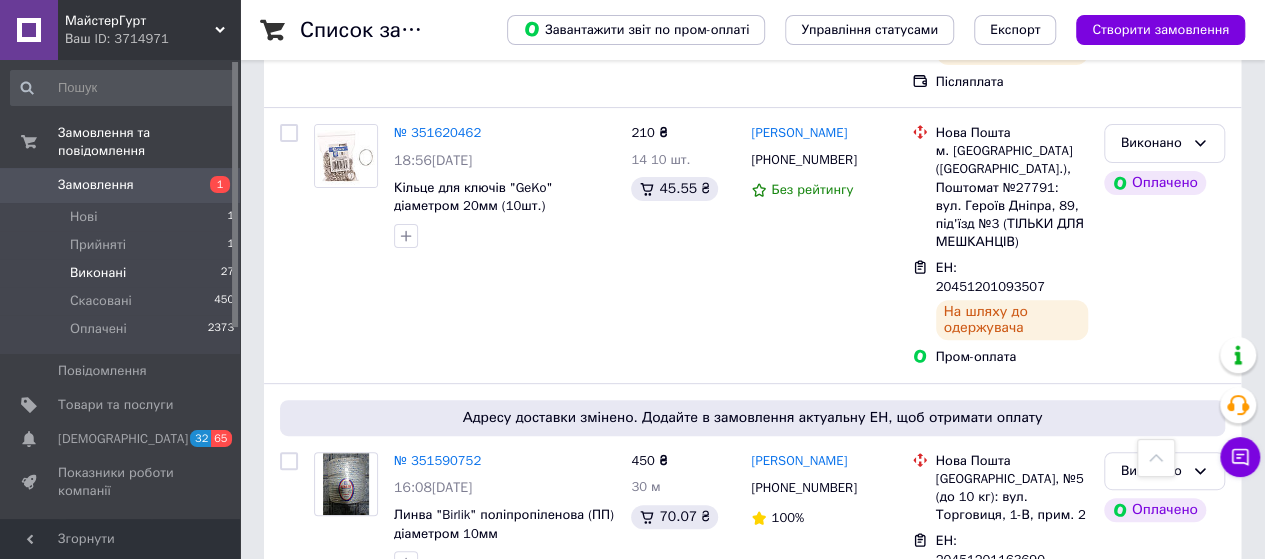 click 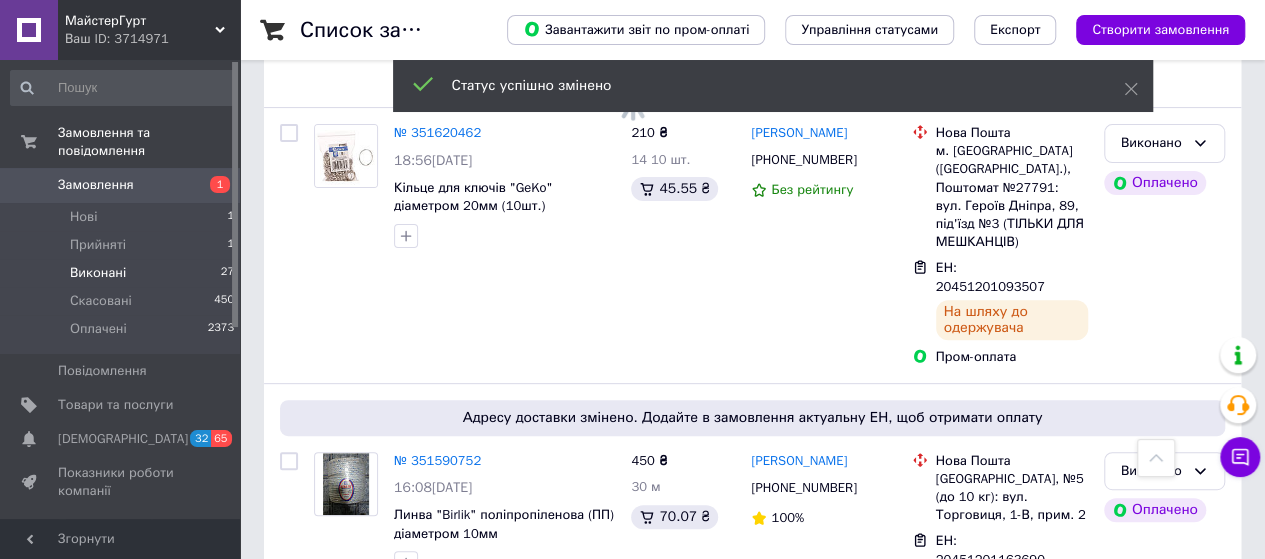 click on "Ральф Штарке" at bounding box center (799, 666) 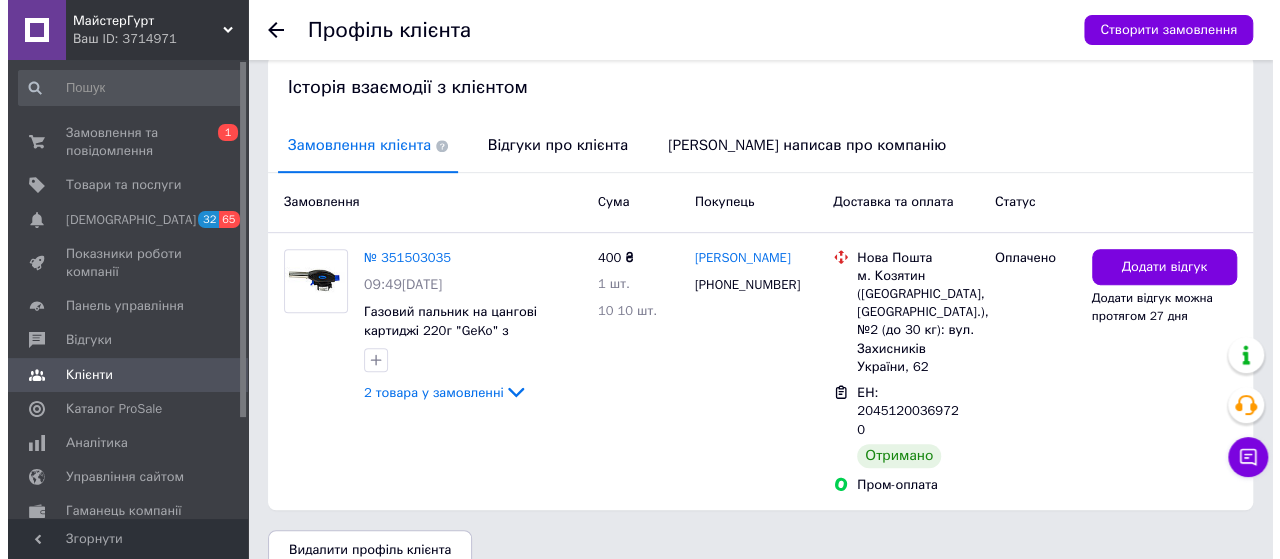 scroll, scrollTop: 411, scrollLeft: 0, axis: vertical 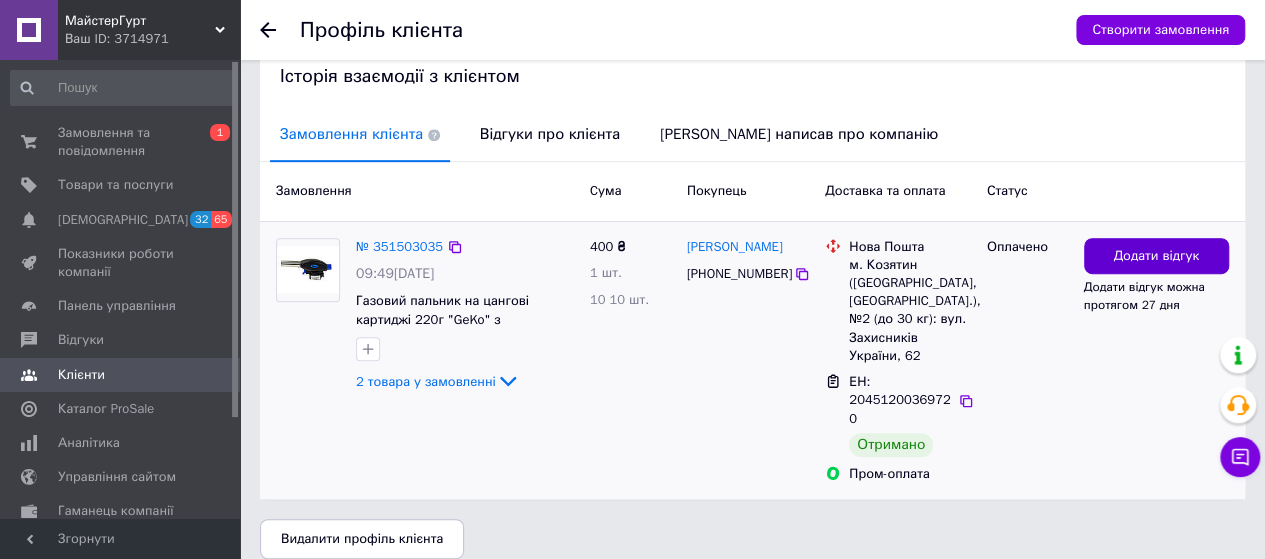 click on "Додати відгук" at bounding box center (1156, 256) 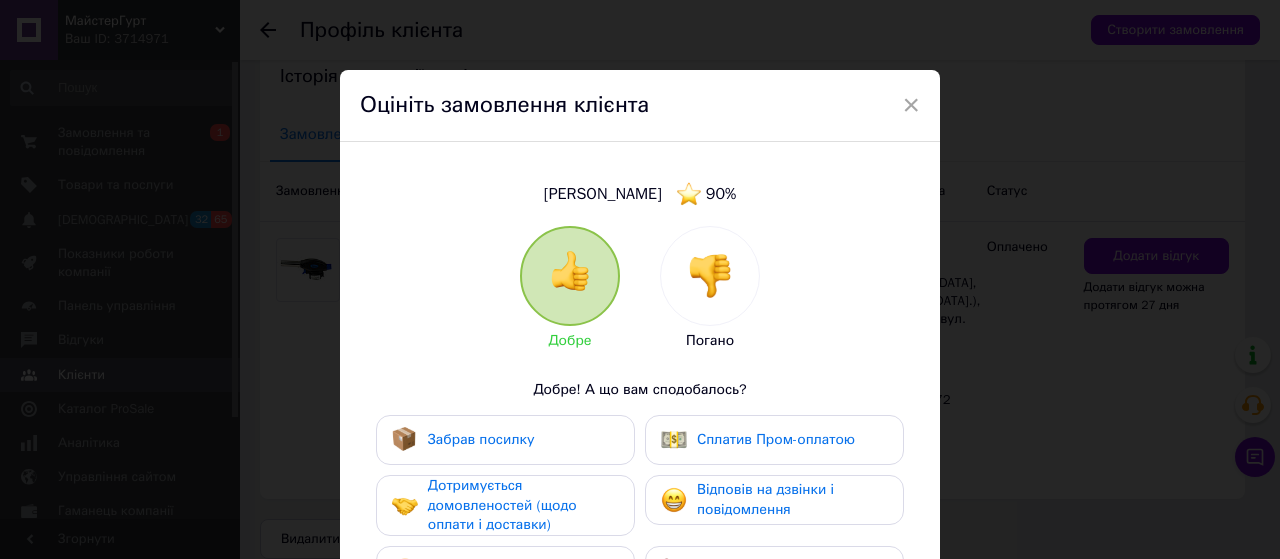 drag, startPoint x: 553, startPoint y: 444, endPoint x: 544, endPoint y: 480, distance: 37.107952 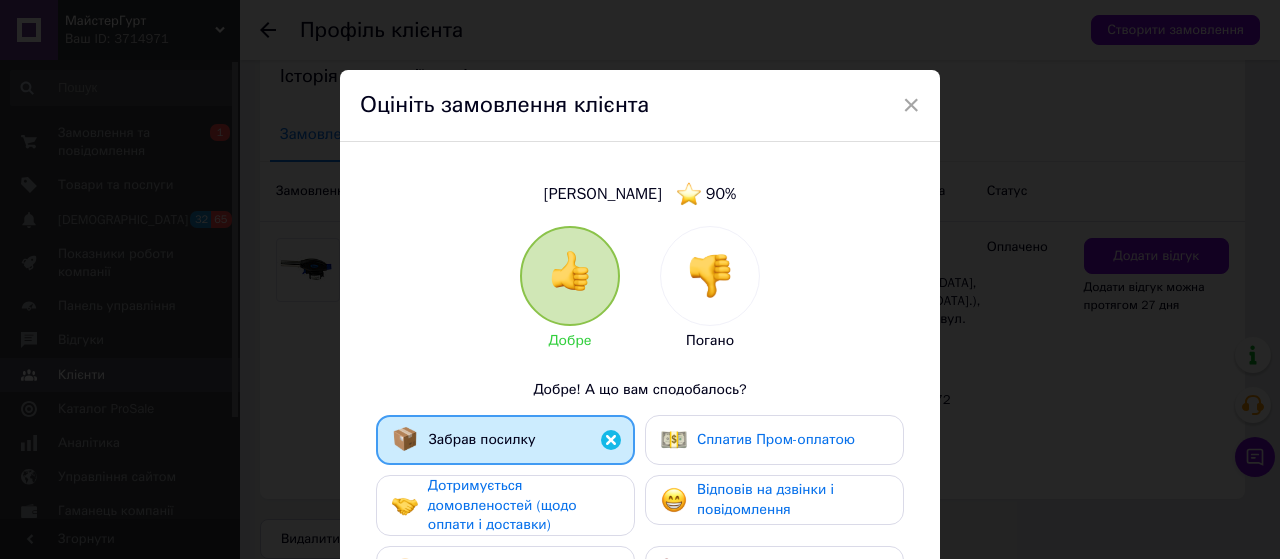 click on "Дотримується домовленостей (щодо оплати і доставки)" at bounding box center (502, 505) 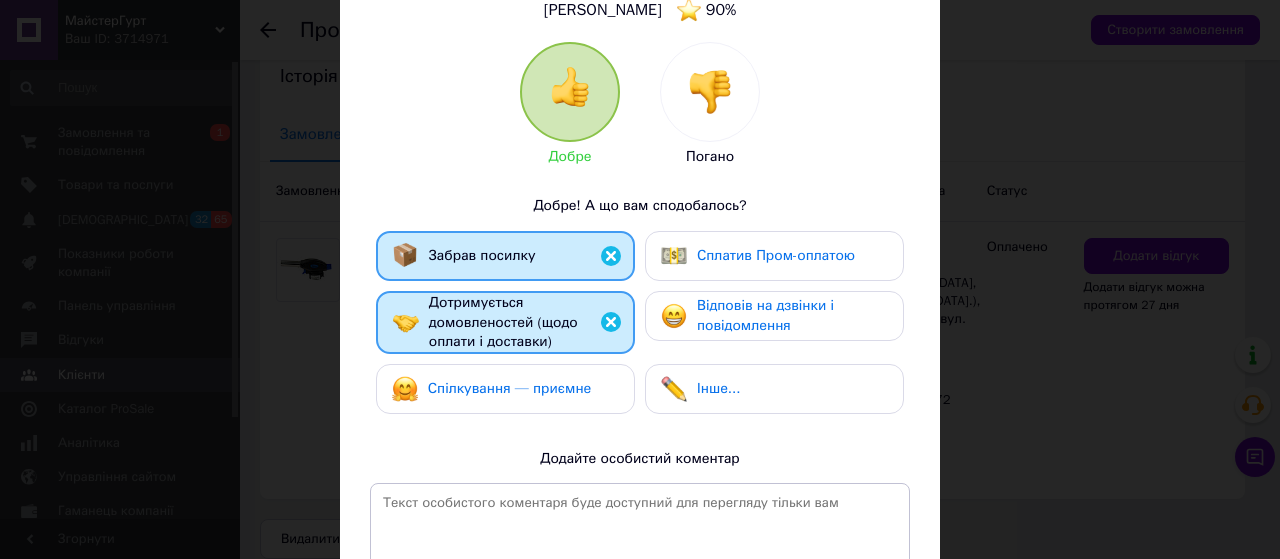 scroll, scrollTop: 200, scrollLeft: 0, axis: vertical 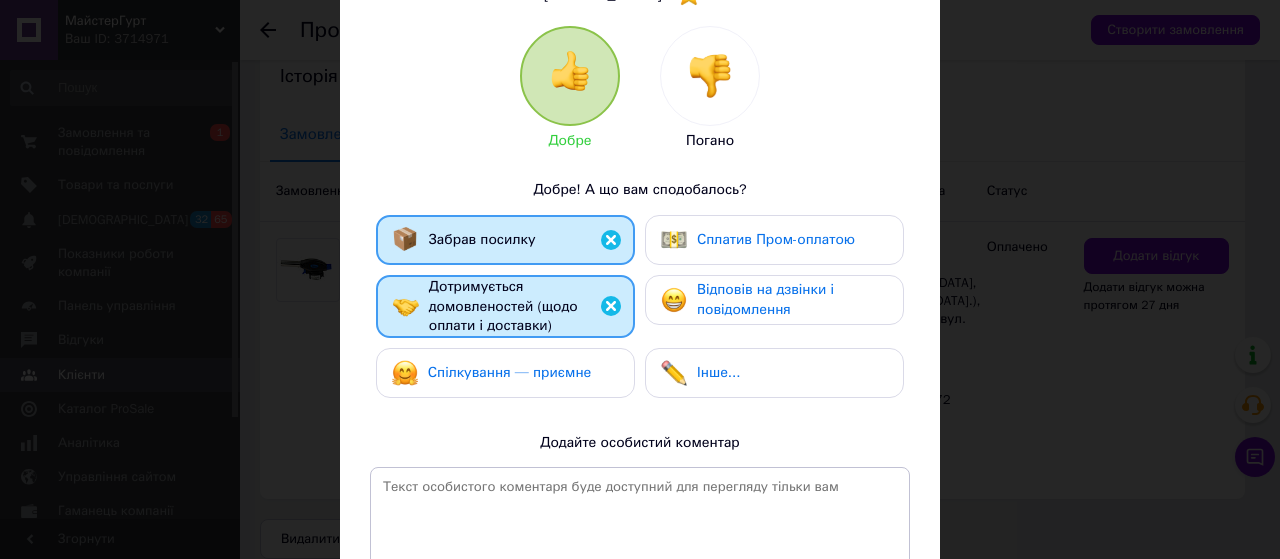click on "Спілкування — приємне" at bounding box center [510, 372] 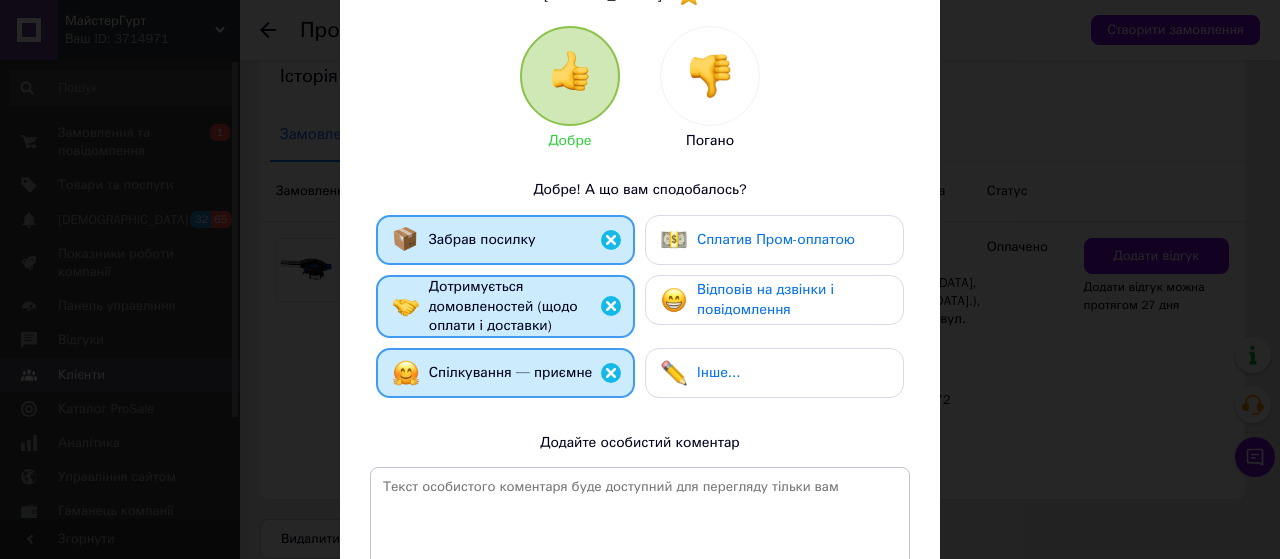click on "Відповів на дзвінки і повідомлення" at bounding box center (765, 299) 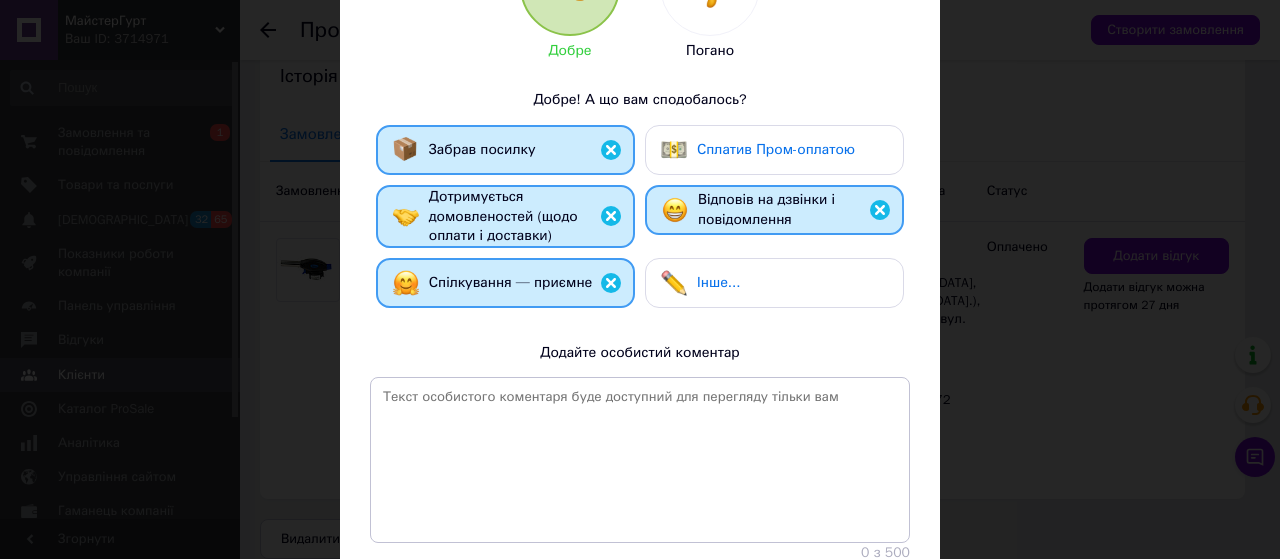 scroll, scrollTop: 442, scrollLeft: 0, axis: vertical 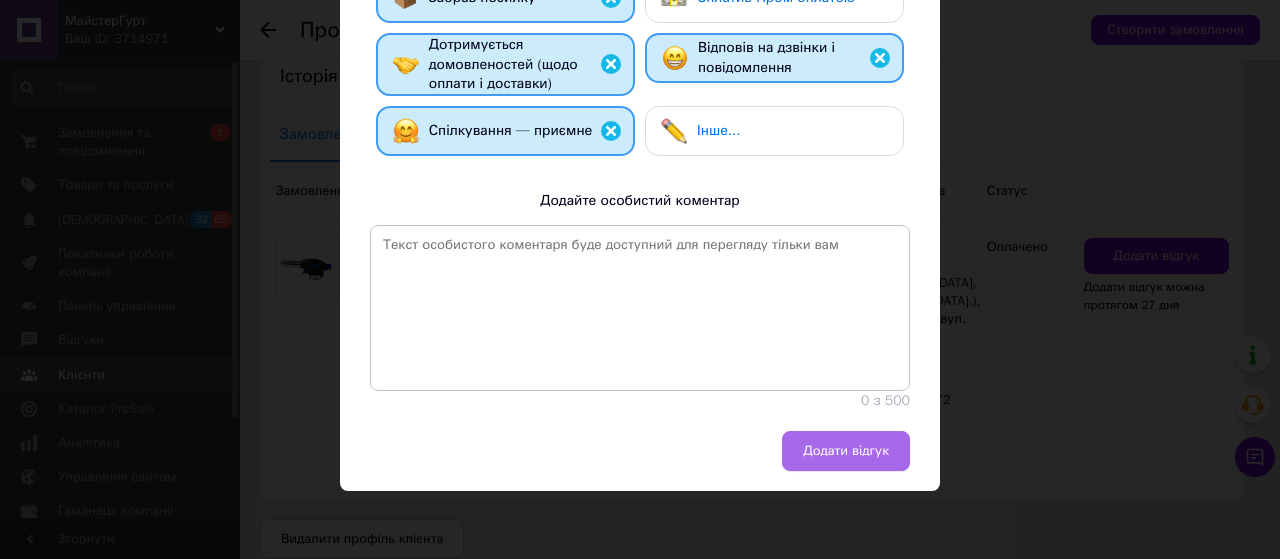 click on "Додати відгук" at bounding box center (846, 451) 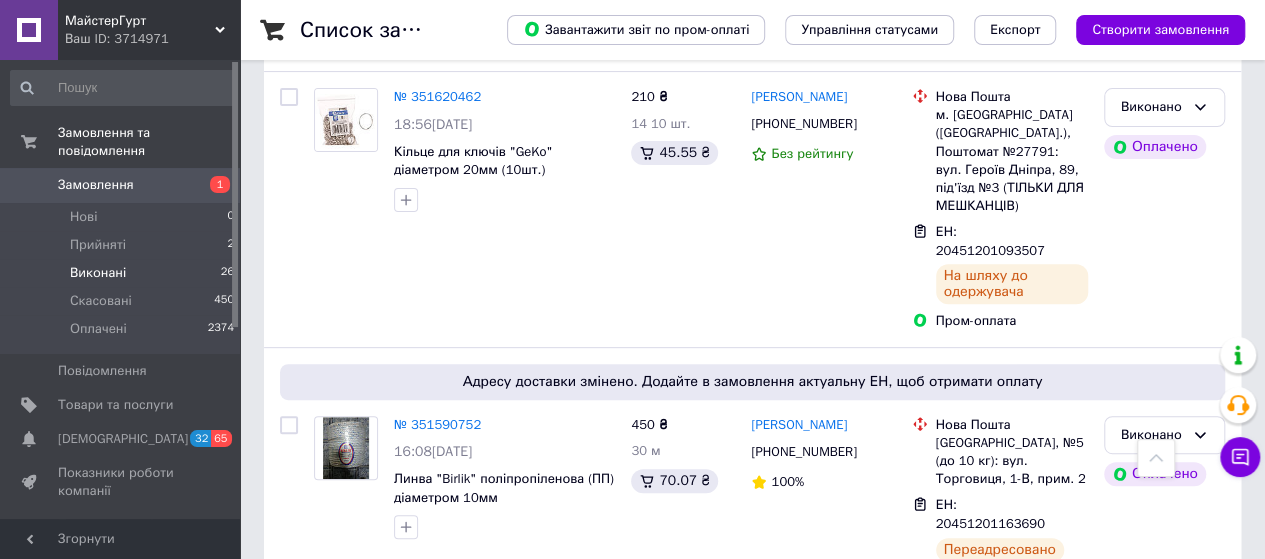 scroll, scrollTop: 3994, scrollLeft: 0, axis: vertical 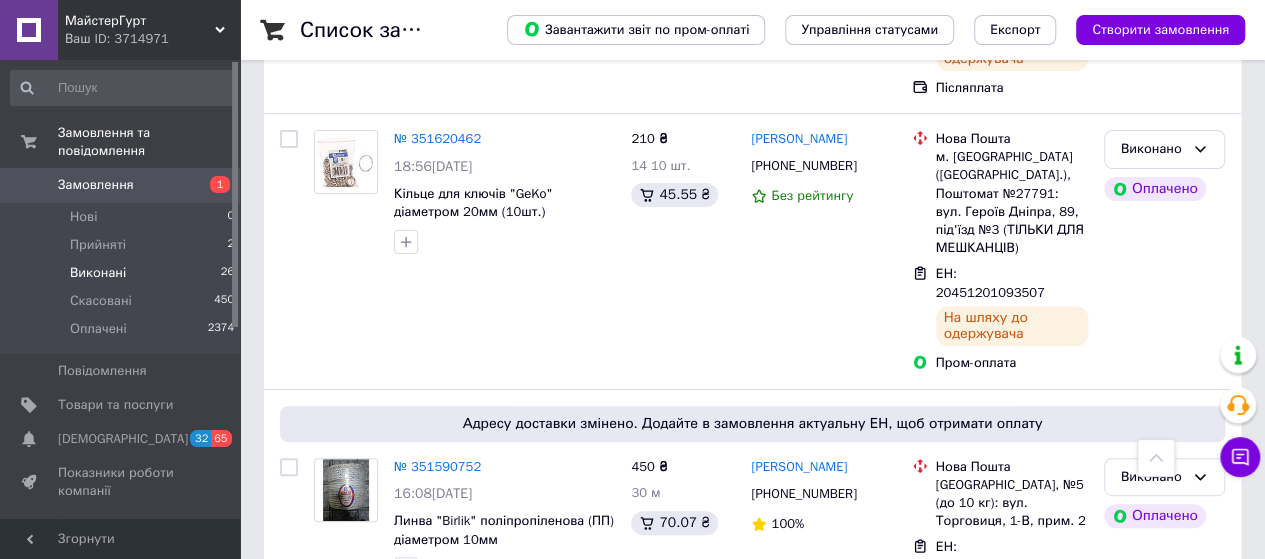 click on "Ральф Штарке" at bounding box center (799, 672) 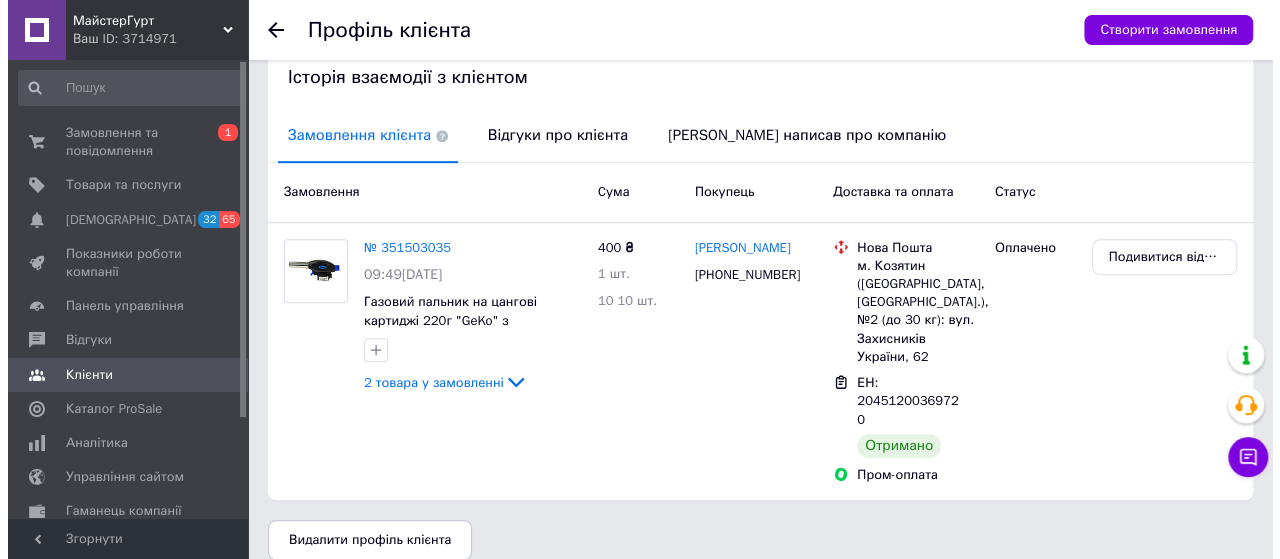 scroll, scrollTop: 411, scrollLeft: 0, axis: vertical 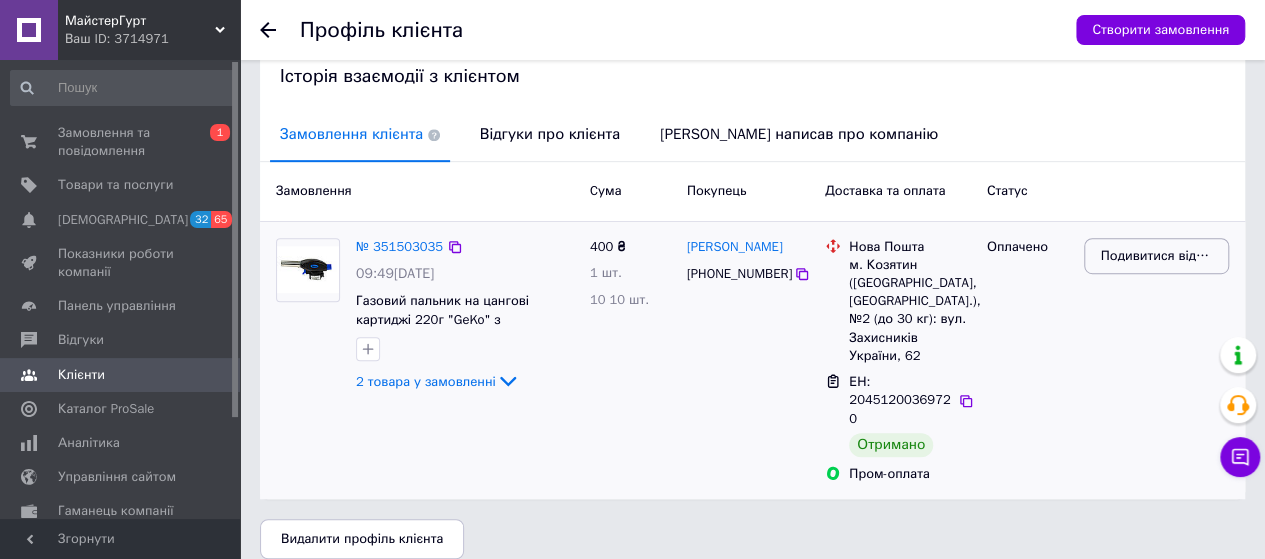 click on "Подивитися відгук" at bounding box center (1156, 256) 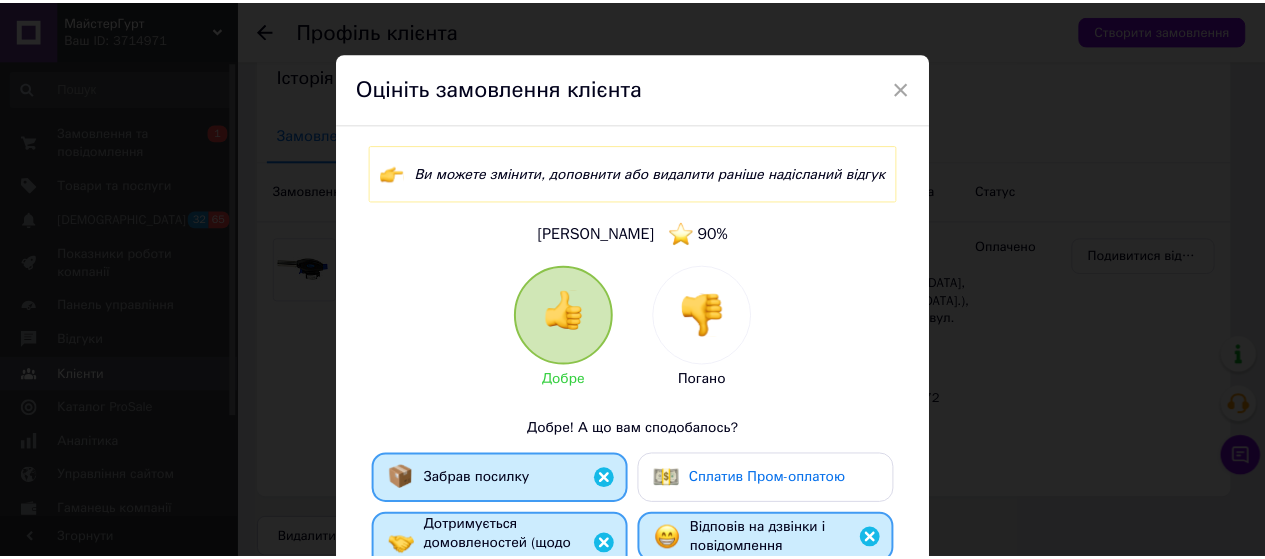 scroll, scrollTop: 0, scrollLeft: 0, axis: both 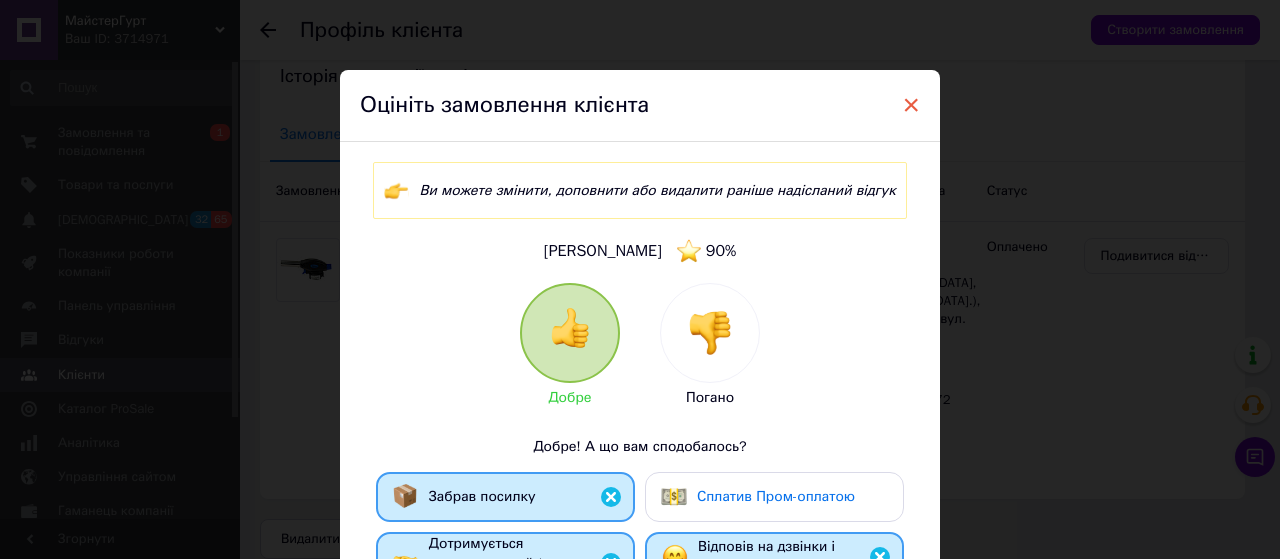click on "×" at bounding box center (911, 105) 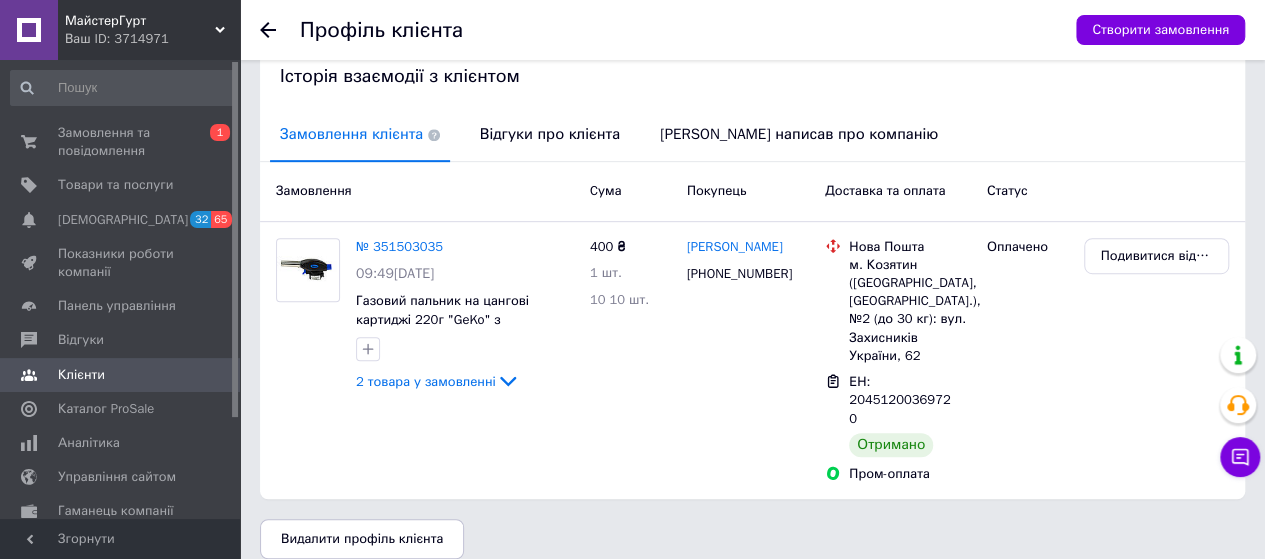 click 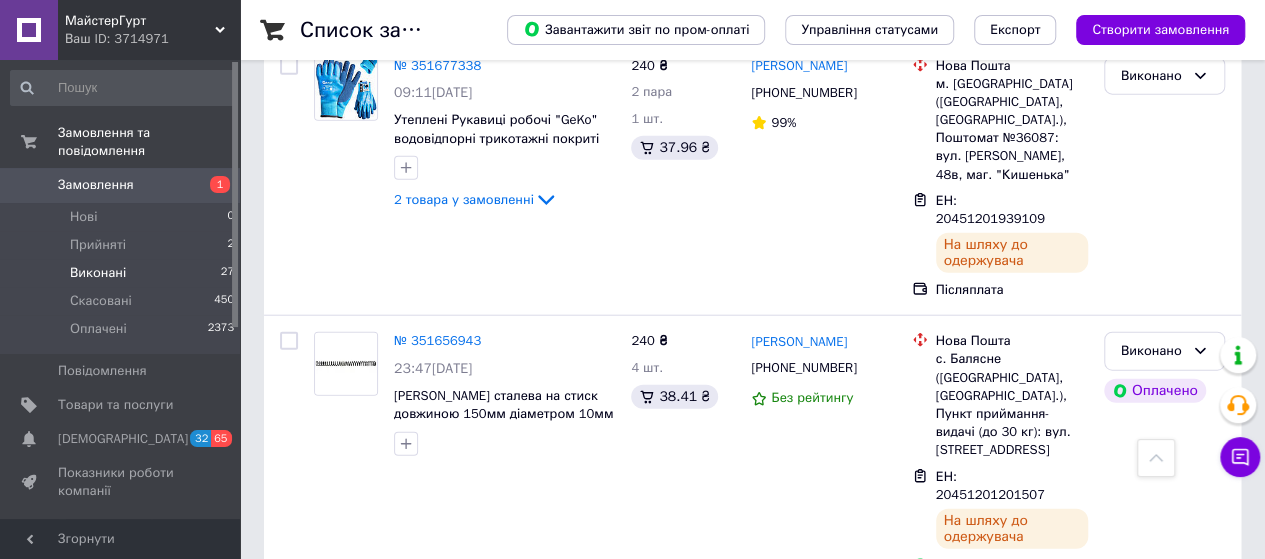 scroll, scrollTop: 2400, scrollLeft: 0, axis: vertical 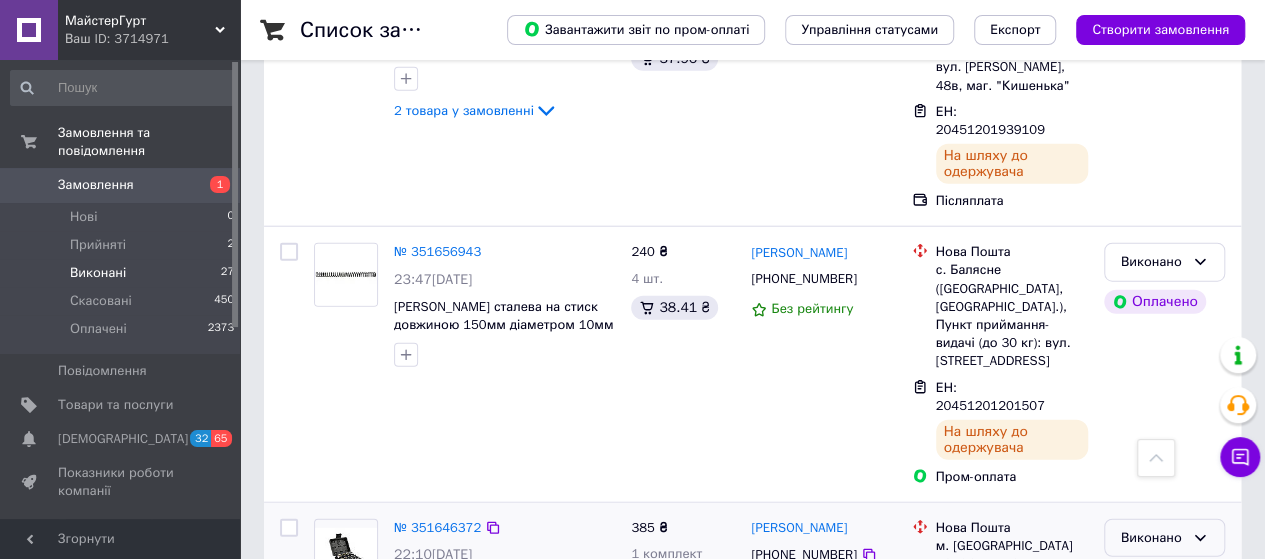 click 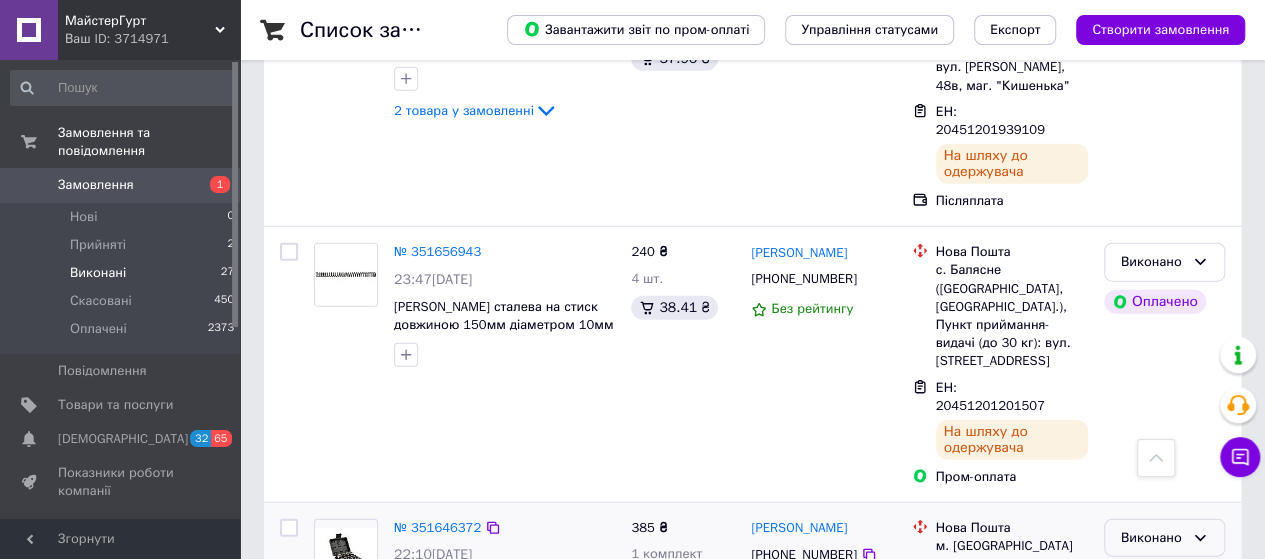 click on "Оплачено" at bounding box center [1164, 653] 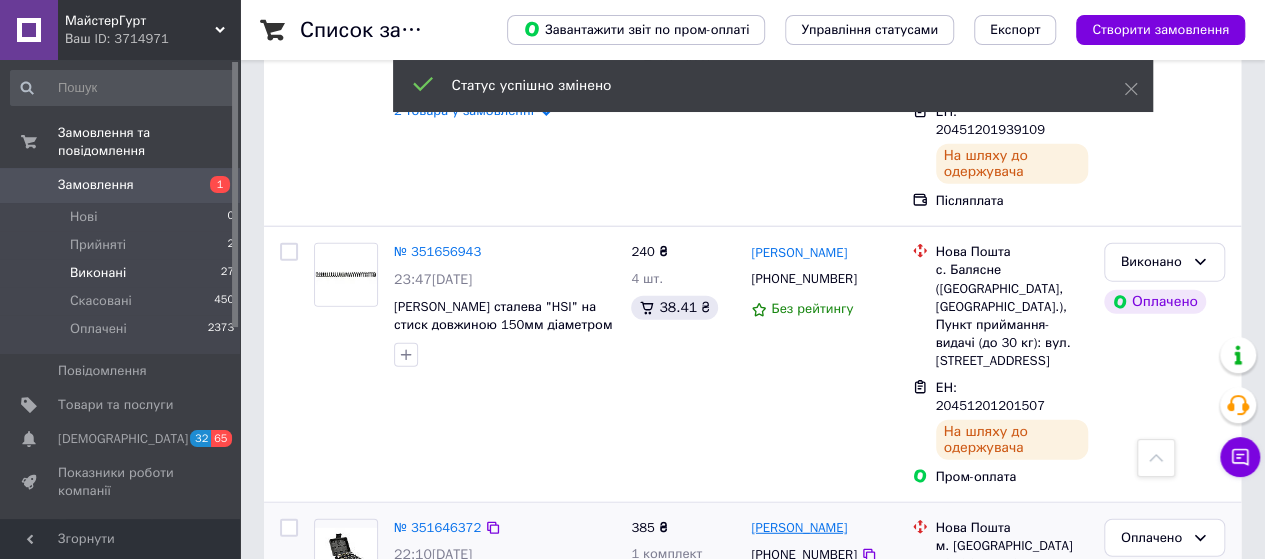 click on "Юрій Гонек" at bounding box center [799, 528] 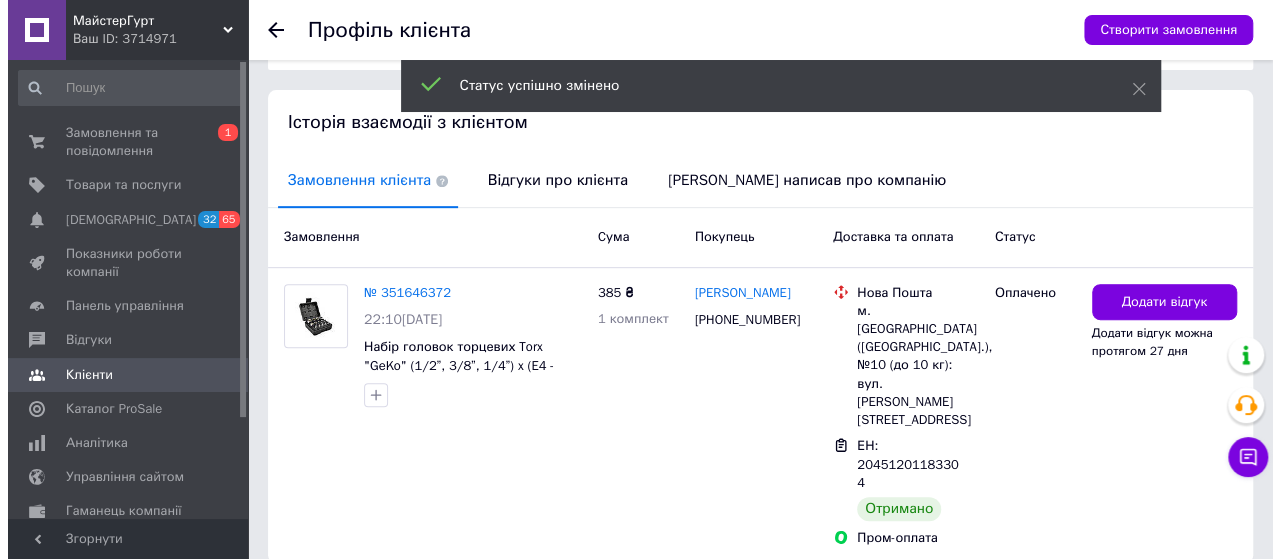 scroll, scrollTop: 374, scrollLeft: 0, axis: vertical 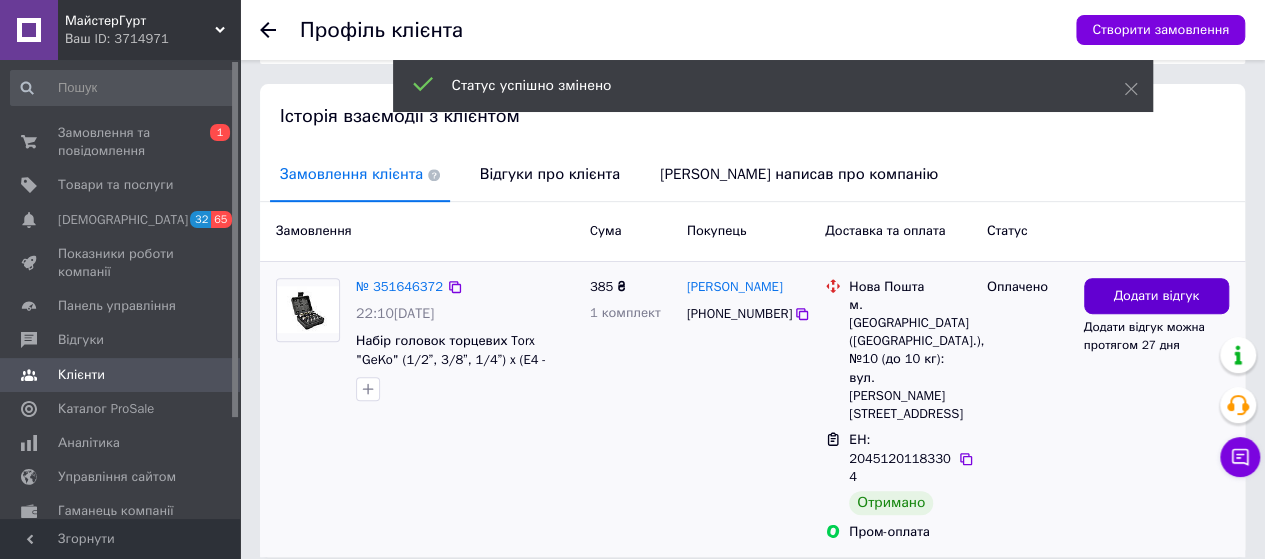 click on "Додати відгук" at bounding box center [1156, 296] 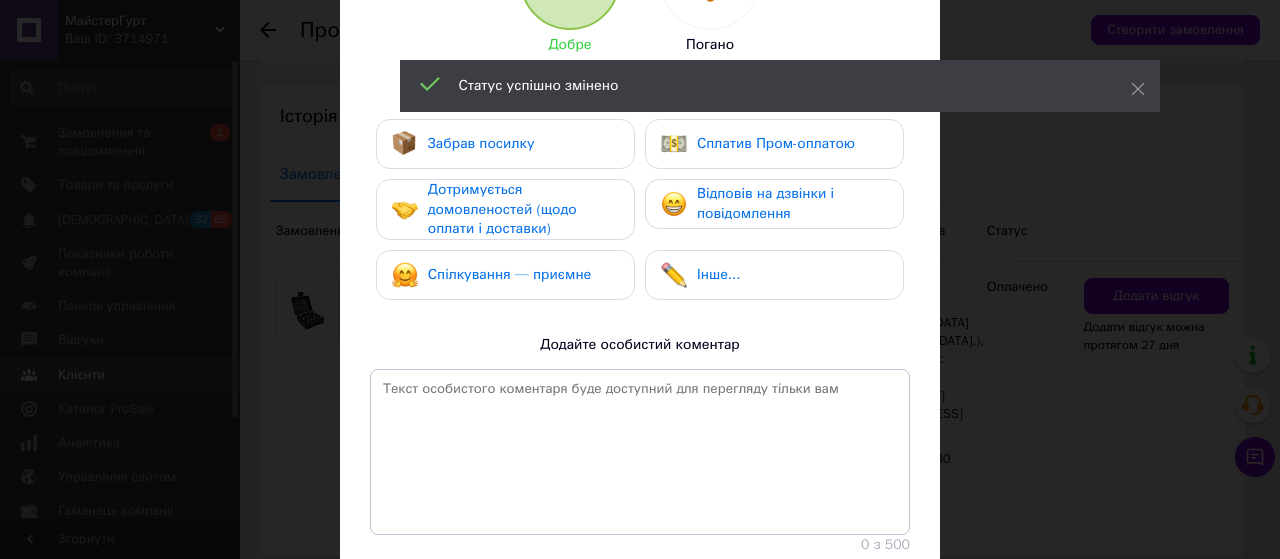 scroll, scrollTop: 300, scrollLeft: 0, axis: vertical 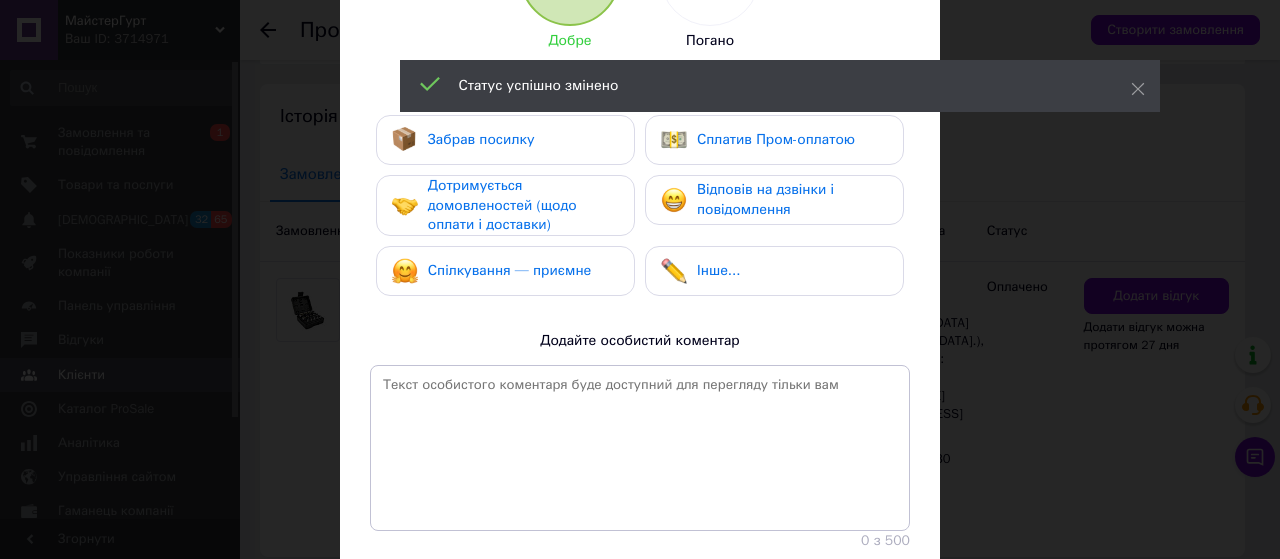 click on "Забрав посилку" at bounding box center (463, 140) 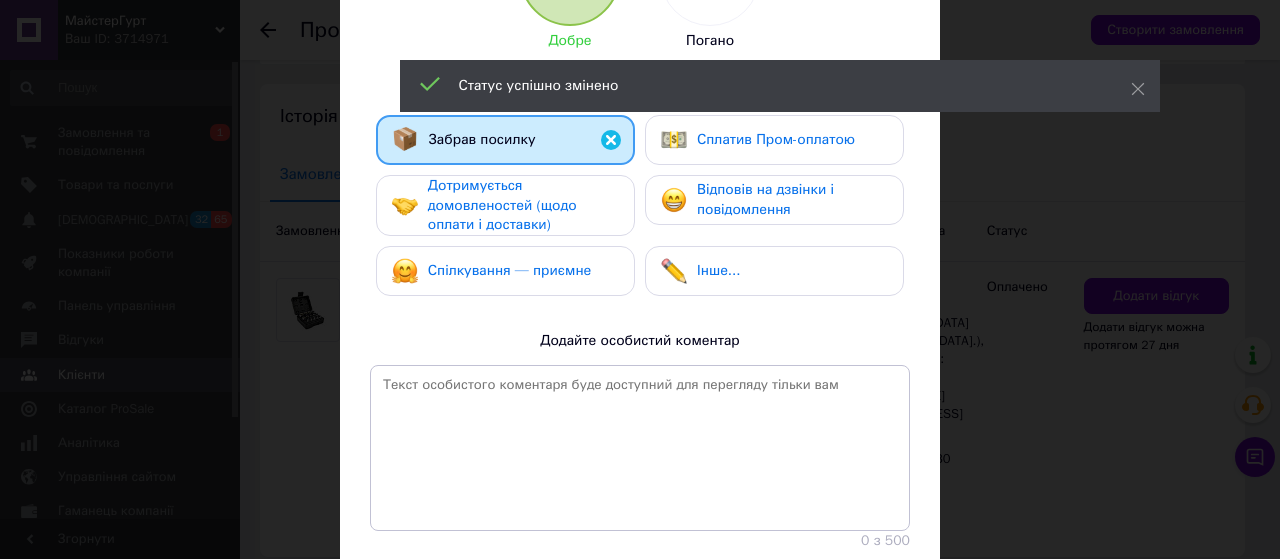click on "Дотримується домовленостей (щодо оплати і доставки)" at bounding box center (502, 205) 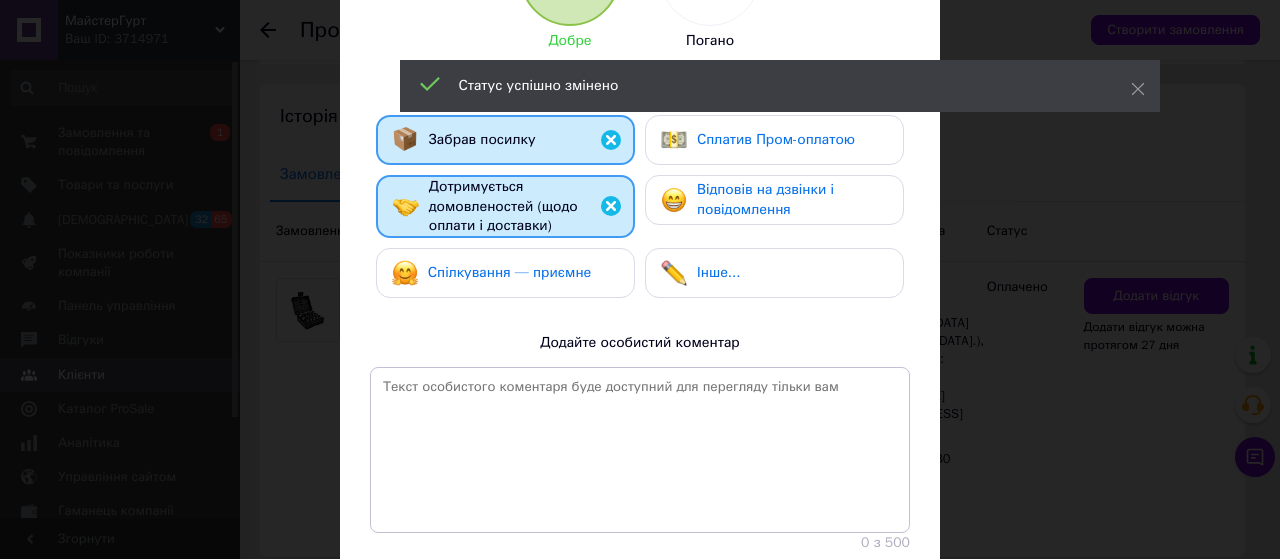 drag, startPoint x: 529, startPoint y: 273, endPoint x: 644, endPoint y: 249, distance: 117.47766 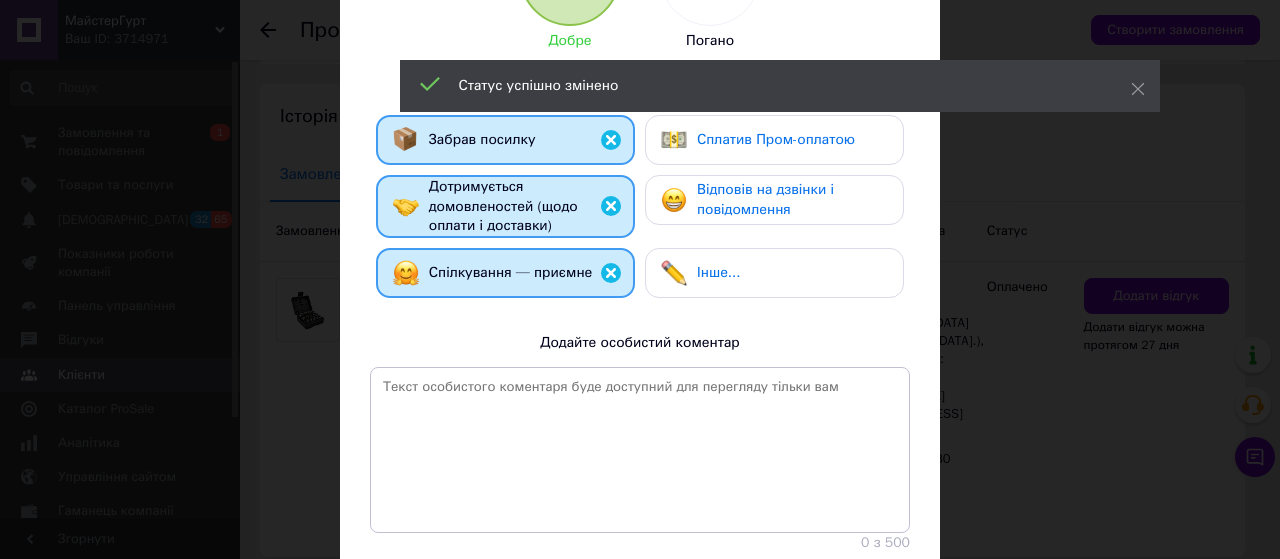 click on "Відповів на дзвінки і повідомлення" at bounding box center [765, 199] 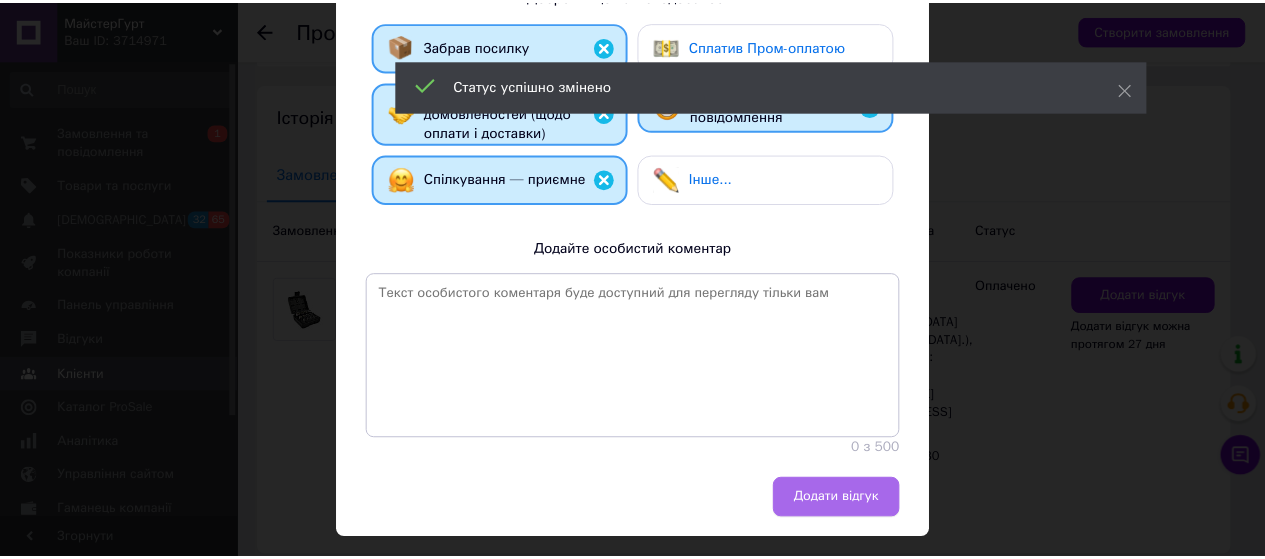 scroll, scrollTop: 442, scrollLeft: 0, axis: vertical 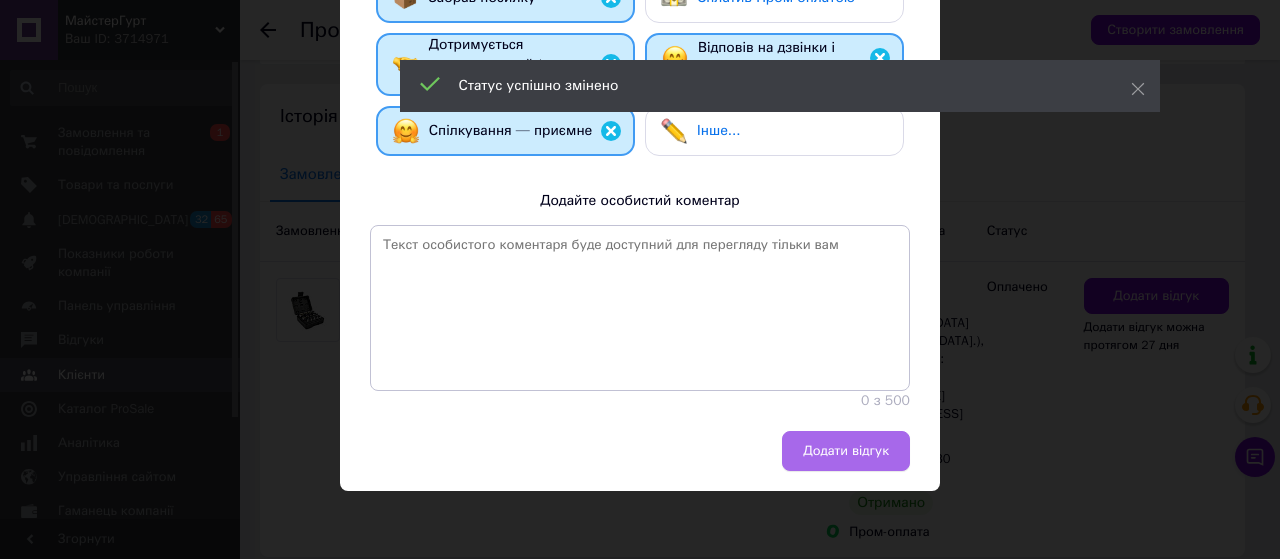 click on "Додати відгук" at bounding box center [846, 451] 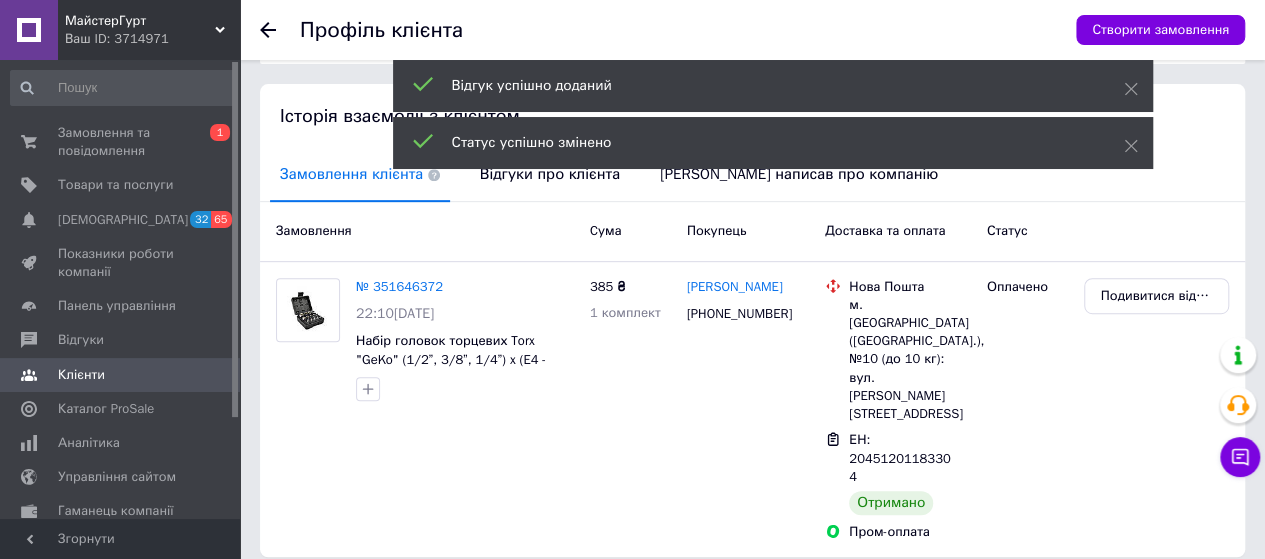 click 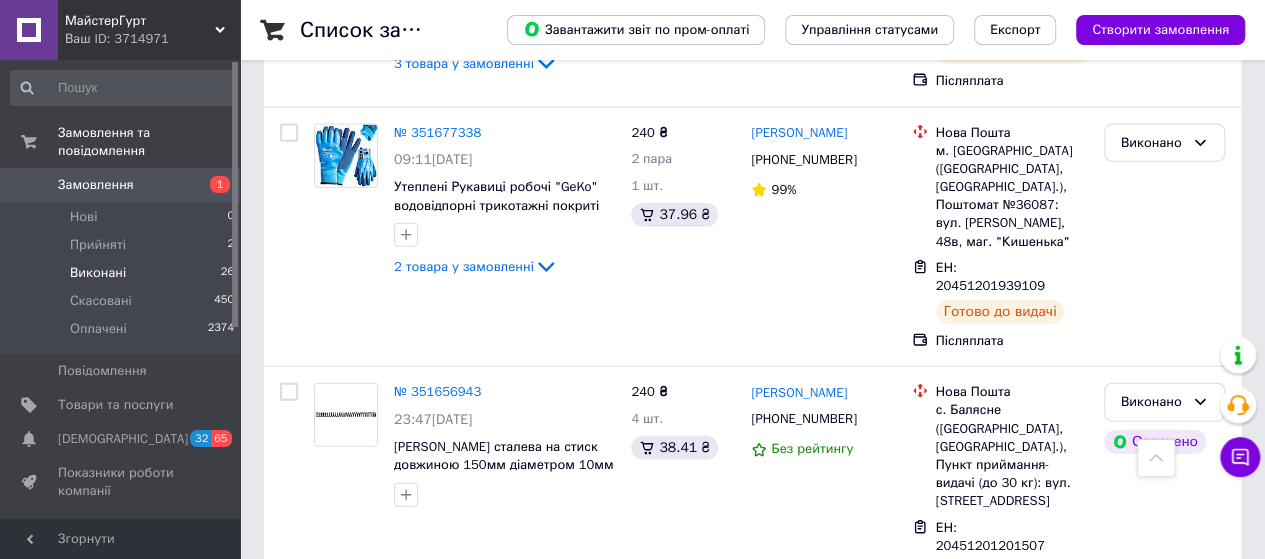 scroll, scrollTop: 2500, scrollLeft: 0, axis: vertical 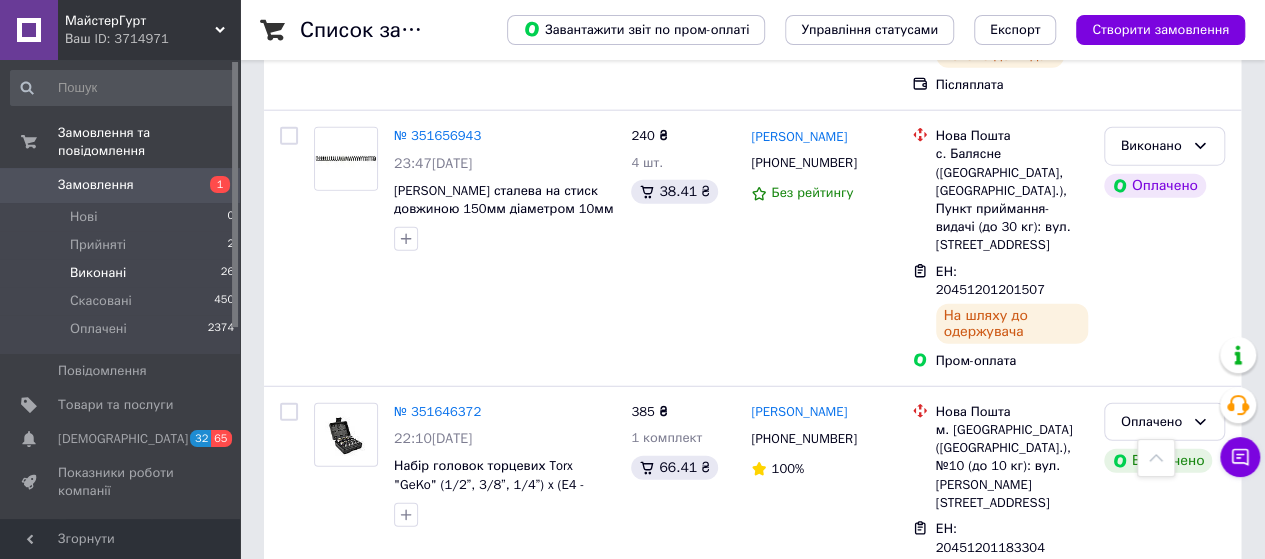 click 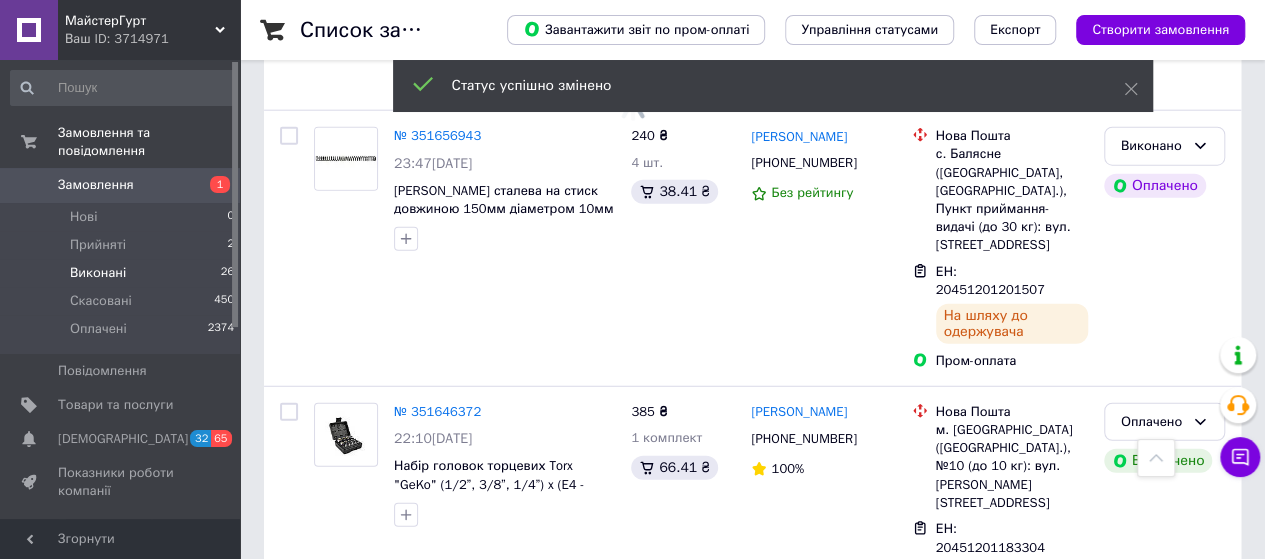 click on "Замовлення Cума Покупець Доставка та оплата Статус № 351915439 14:37, 09.07.2025 Йоржик дротяний "SzczotPol" жорсткий N808 загальною довжиною 100мм довжиною йоржика 25мм діаметром 8мм 360 ₴ 2 шт. 59.40 ₴ Андрей Чепурко +380976064620 100% Нова Пошта Ічня, №1: вул. Воскресінська, 240 ЕН: 20451202396895 На шляху до одержувача Післяплата Виконано № 351907260 13:58, 09.07.2025 Стяжний ремінь вантажу з трищіткою 1 тона / 25 мм* 4 метра 2 товара у замовленні 250 ₴ 1 шт. 1 комплект 43.57 ₴ Николай Дерена +380932132469 100% Нова Пошта м. Вишневе (Київська обл., Бучанський р-н.), №10 (до 30 кг на одне місце): вул. Машинобудівників, 17-А ЕН: 20451202338694" at bounding box center [752, 173] 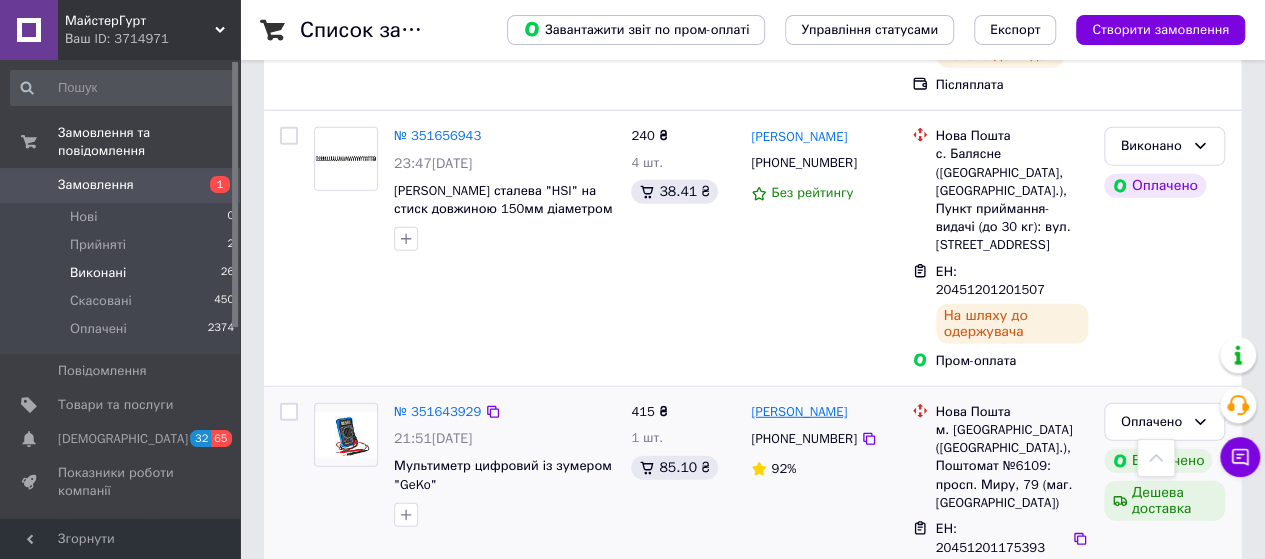 click on "Ігор Шандрук" at bounding box center [799, 412] 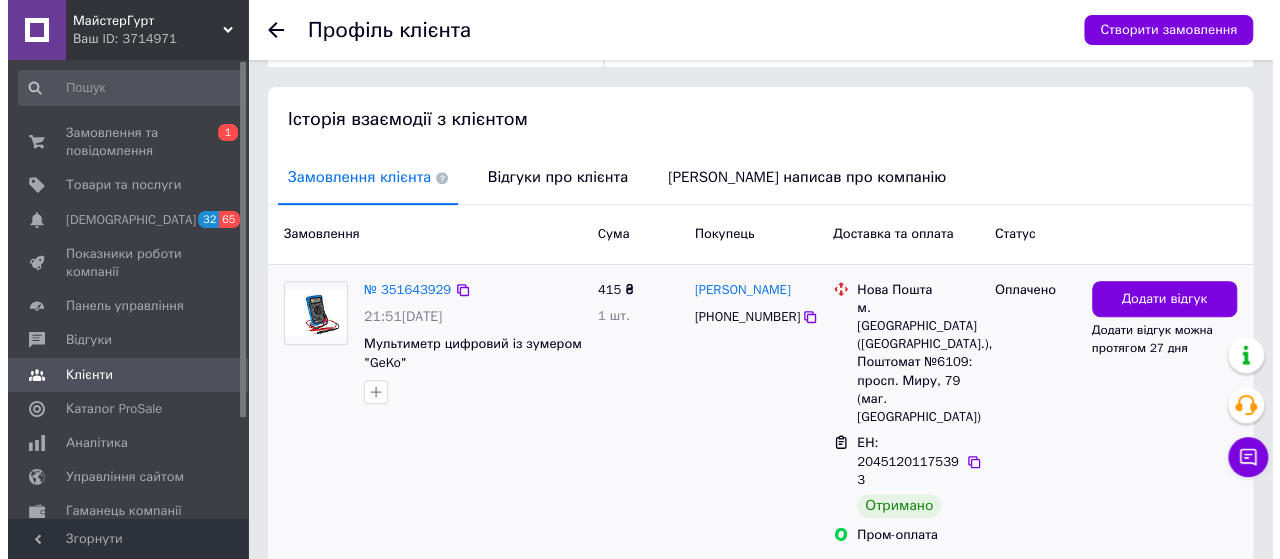 scroll, scrollTop: 393, scrollLeft: 0, axis: vertical 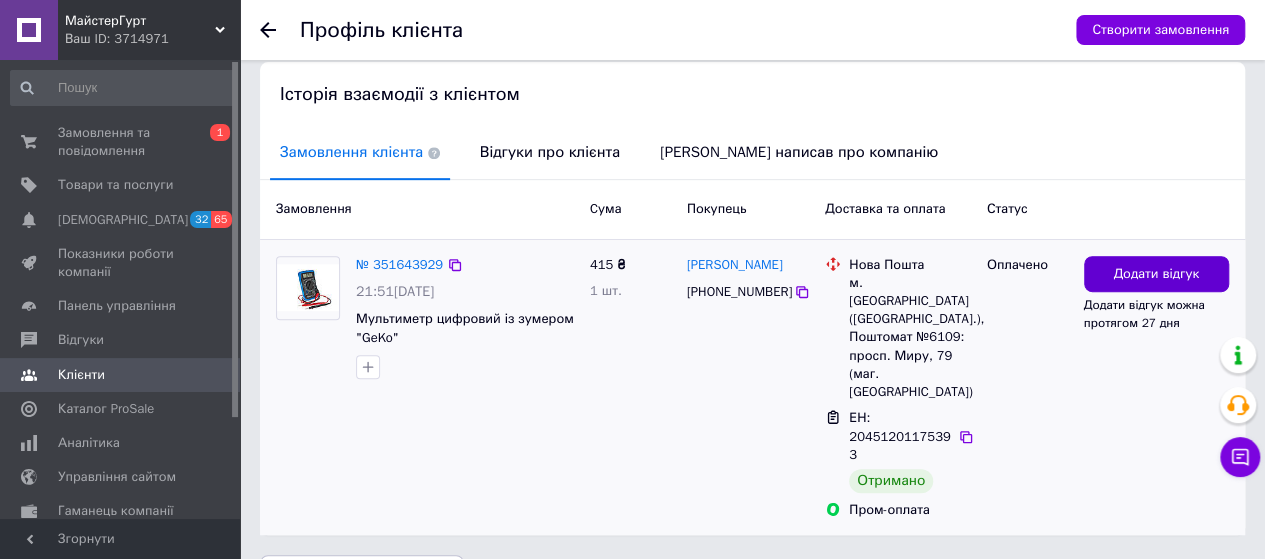 click on "Додати відгук" at bounding box center [1156, 274] 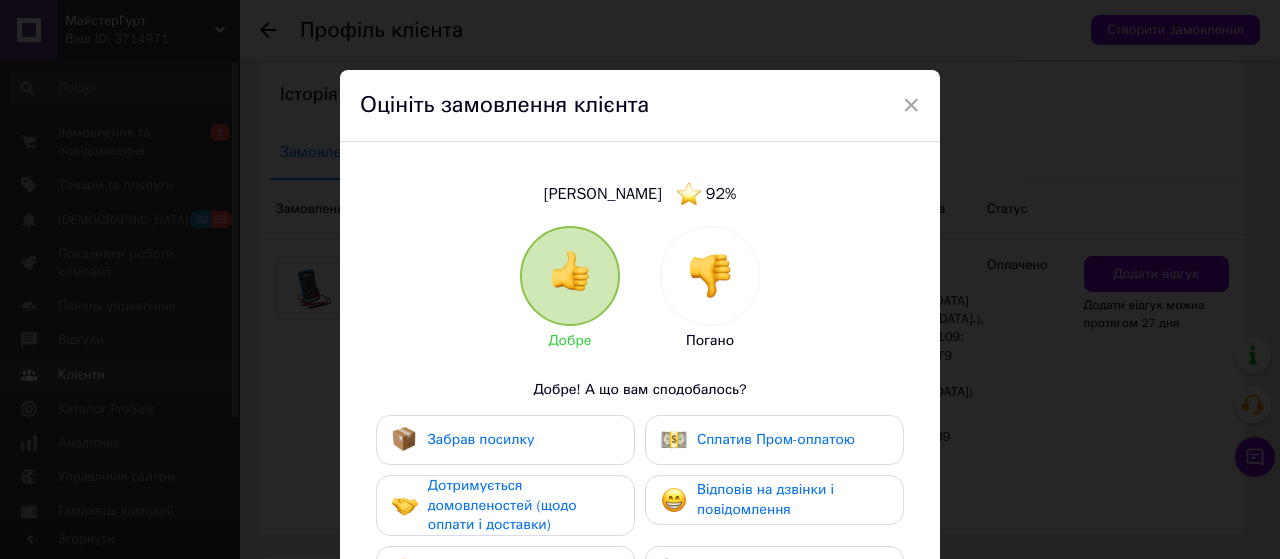 click on "Забрав посилку" at bounding box center [505, 440] 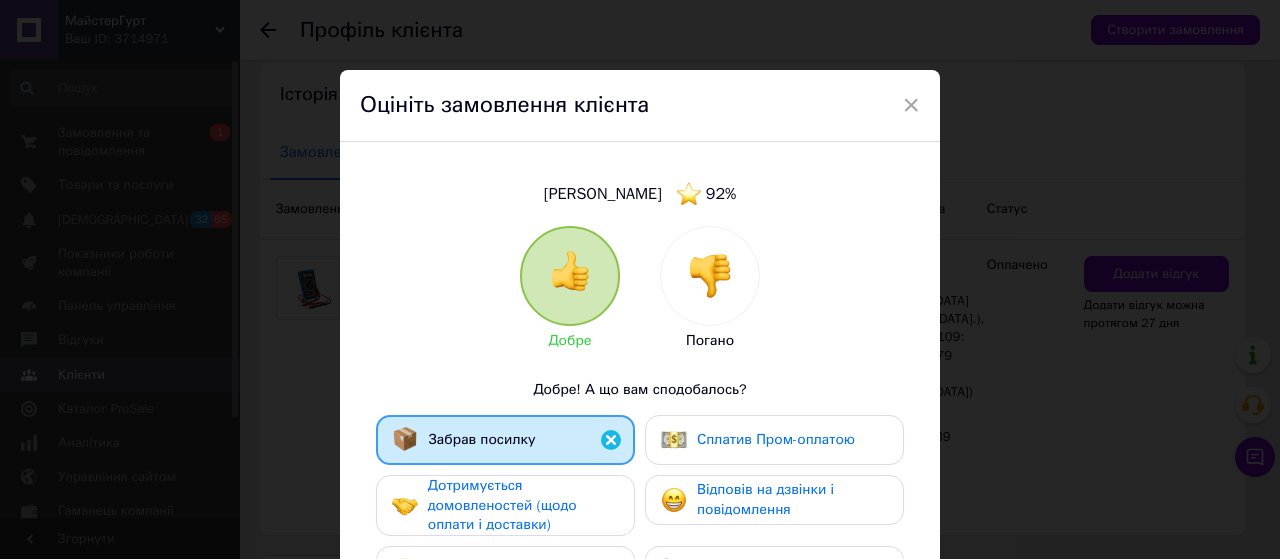 click on "Дотримується домовленостей (щодо оплати і доставки)" at bounding box center [523, 505] 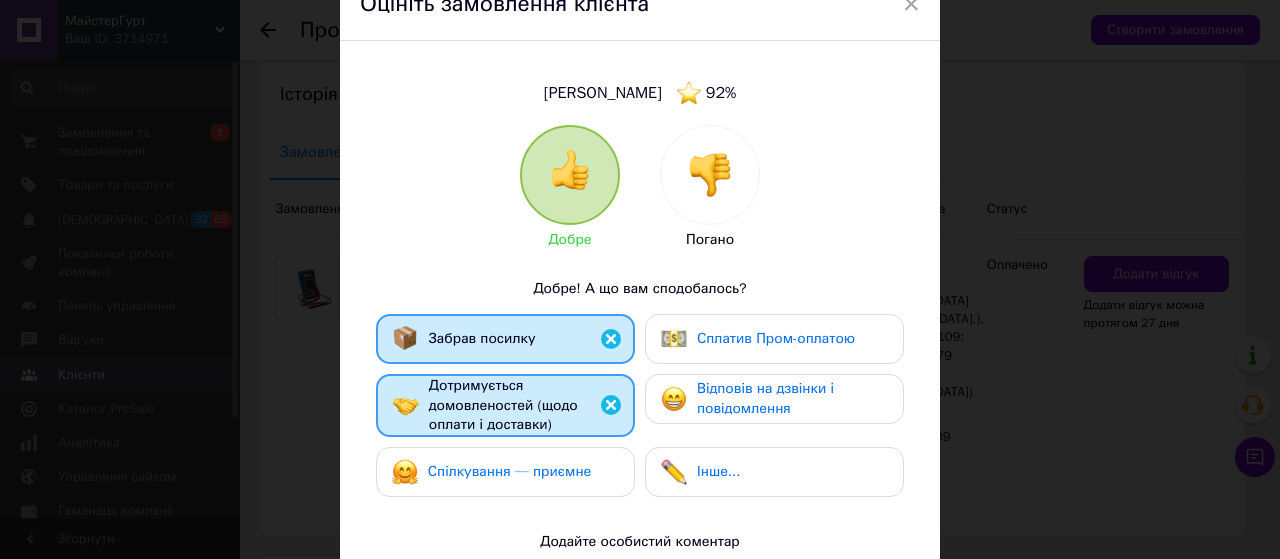 scroll, scrollTop: 200, scrollLeft: 0, axis: vertical 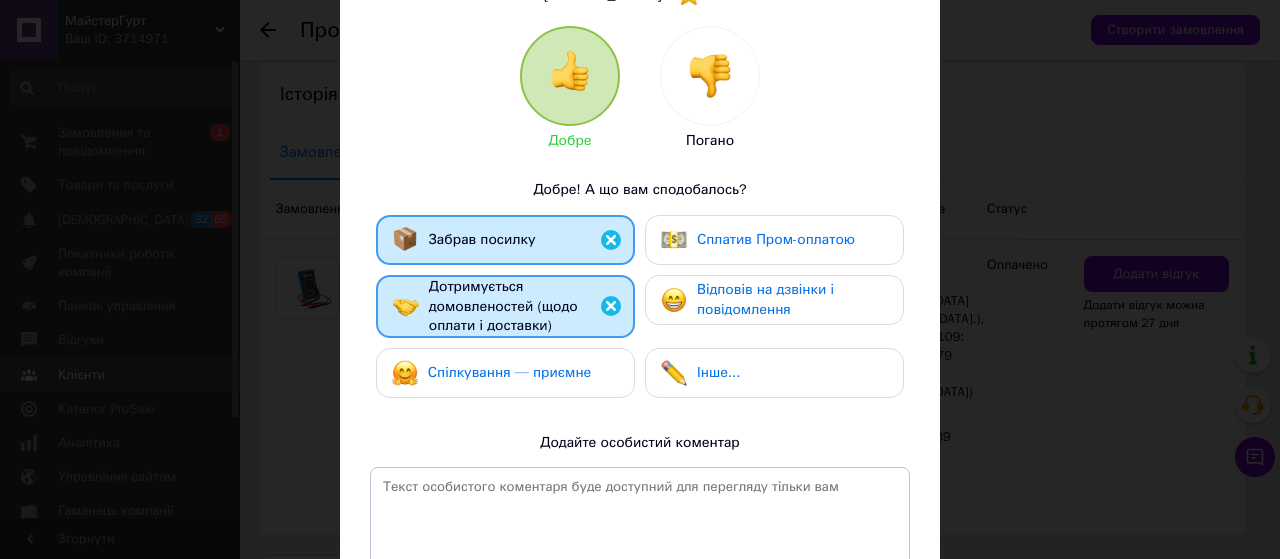 drag, startPoint x: 544, startPoint y: 385, endPoint x: 682, endPoint y: 291, distance: 166.97305 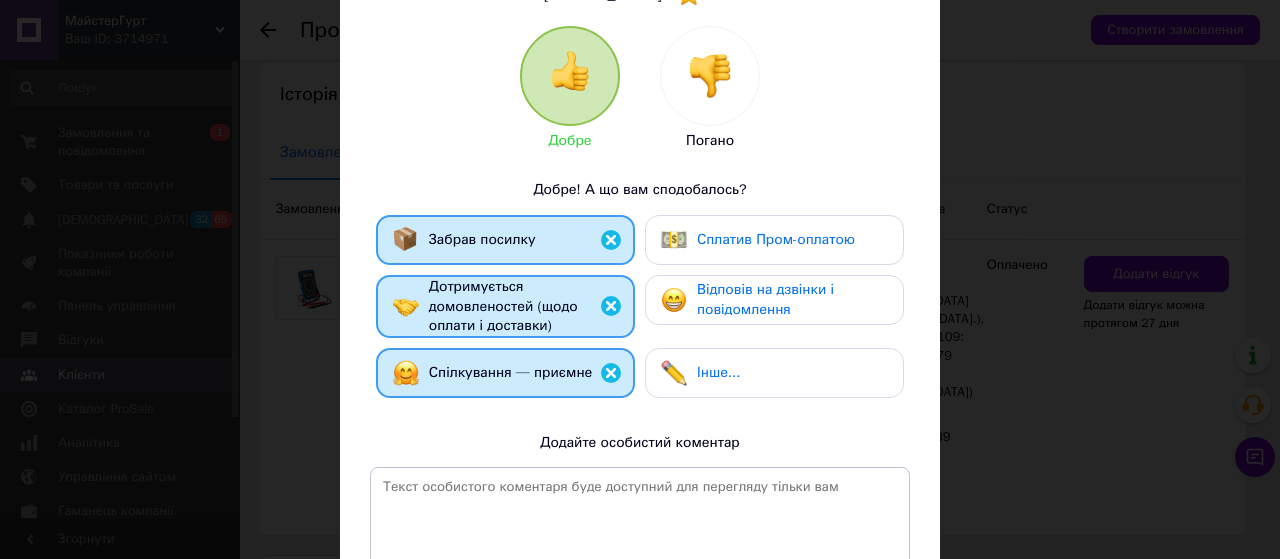 click on "Відповів на дзвінки і повідомлення" at bounding box center (765, 299) 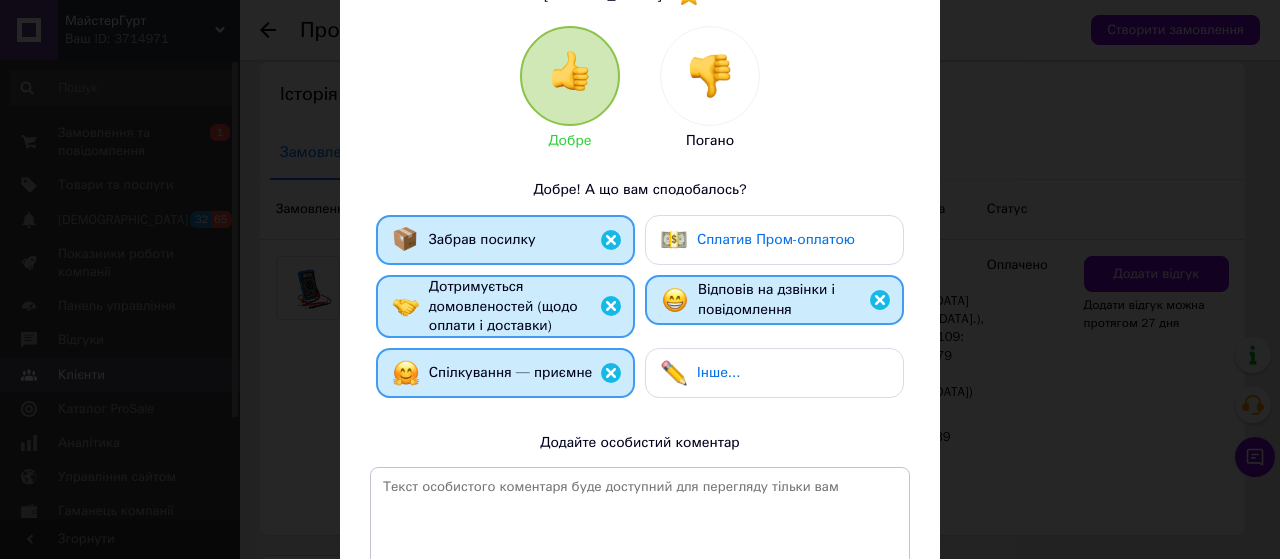 scroll, scrollTop: 442, scrollLeft: 0, axis: vertical 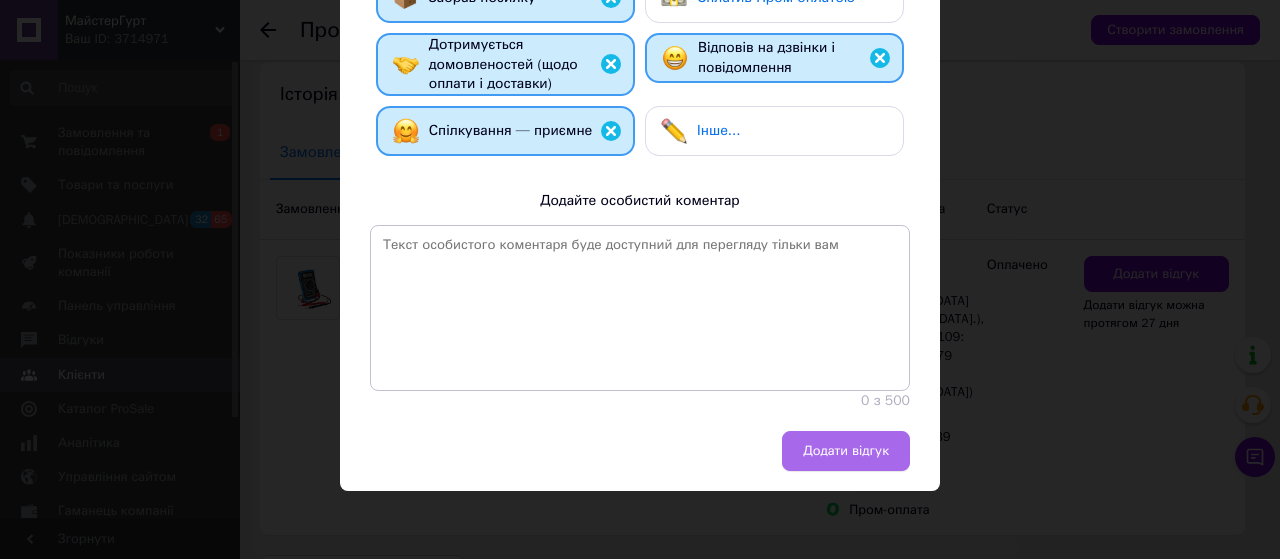 click on "Додати відгук" at bounding box center (846, 451) 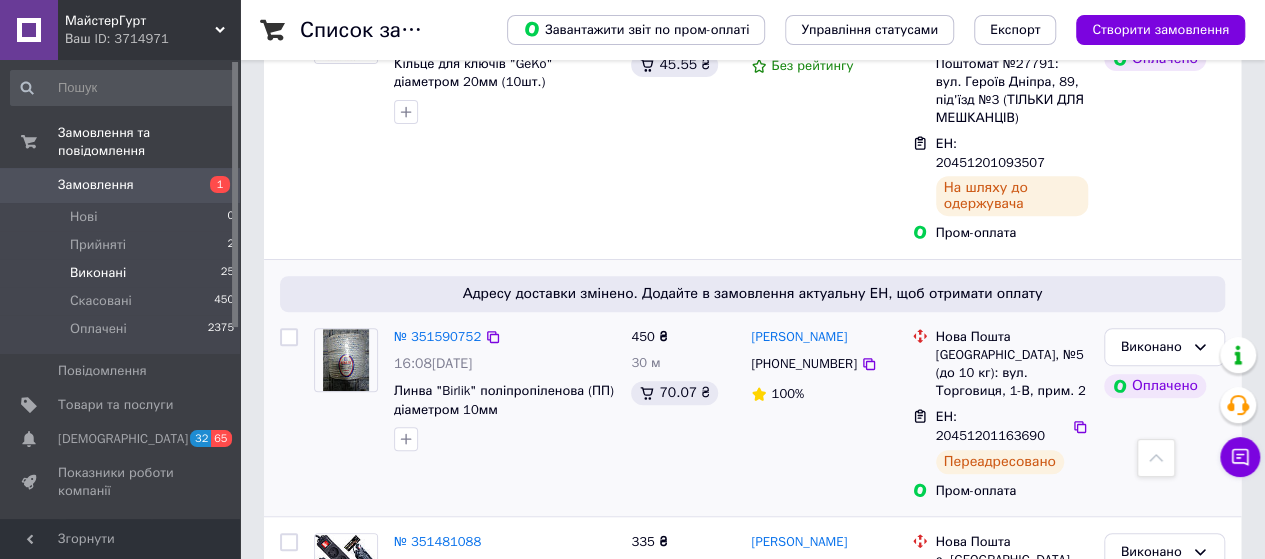 scroll, scrollTop: 4110, scrollLeft: 0, axis: vertical 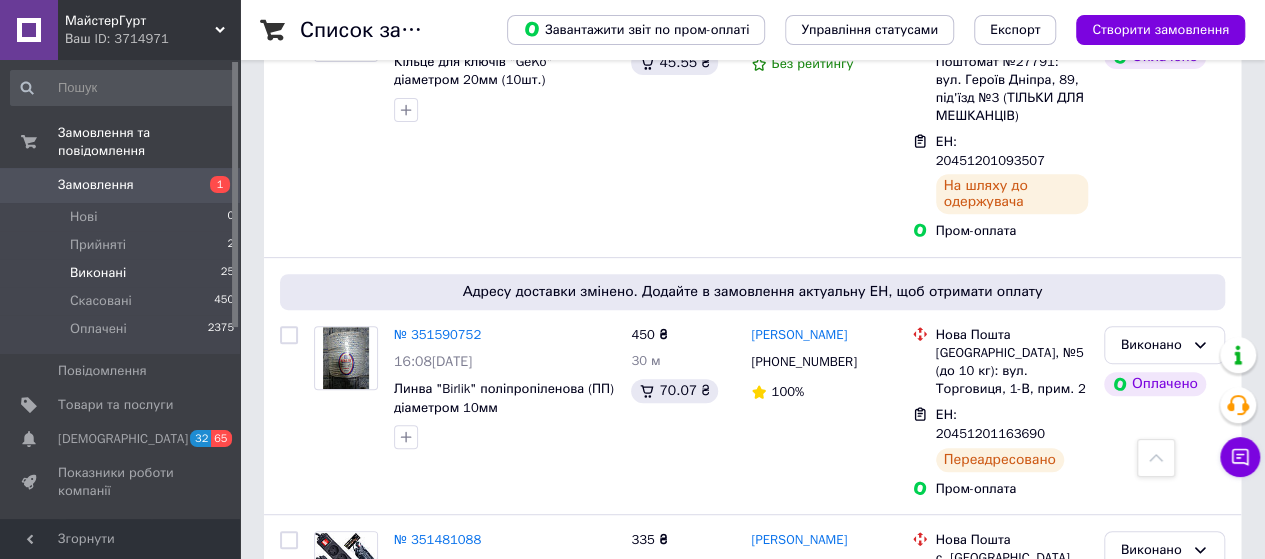 click on "2" at bounding box center (327, 1055) 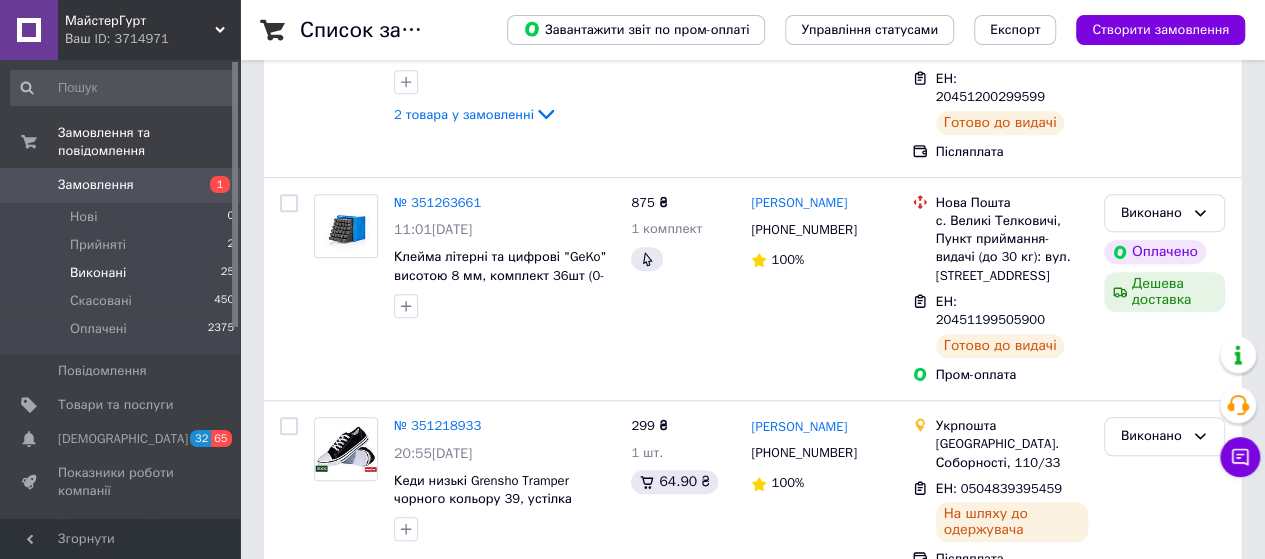 scroll, scrollTop: 574, scrollLeft: 0, axis: vertical 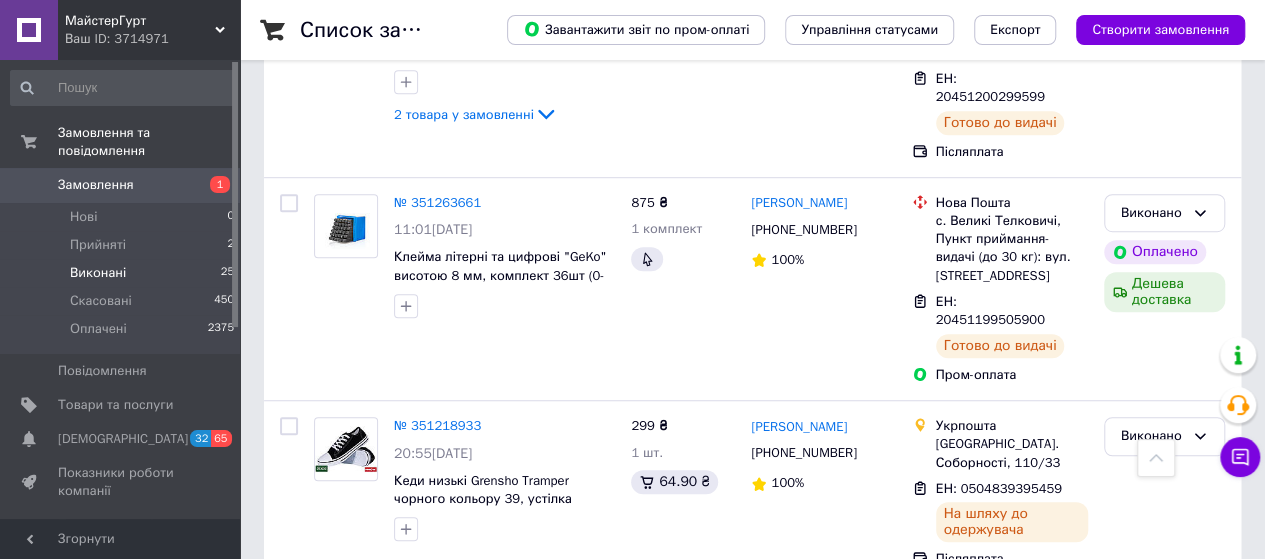 click on "1" at bounding box center (404, 630) 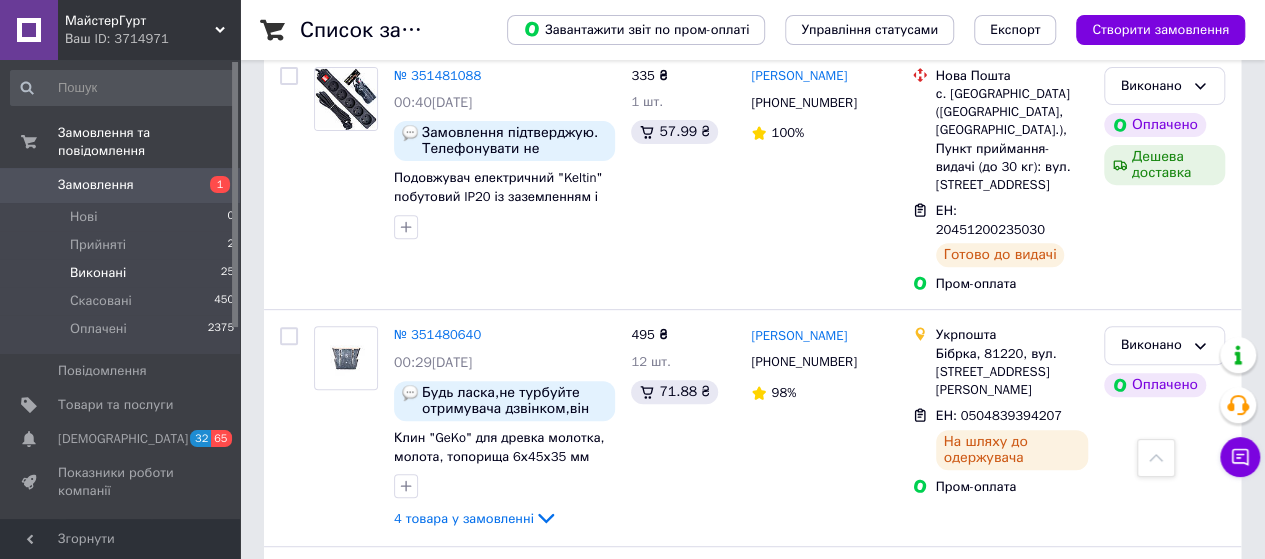 scroll, scrollTop: 4148, scrollLeft: 0, axis: vertical 